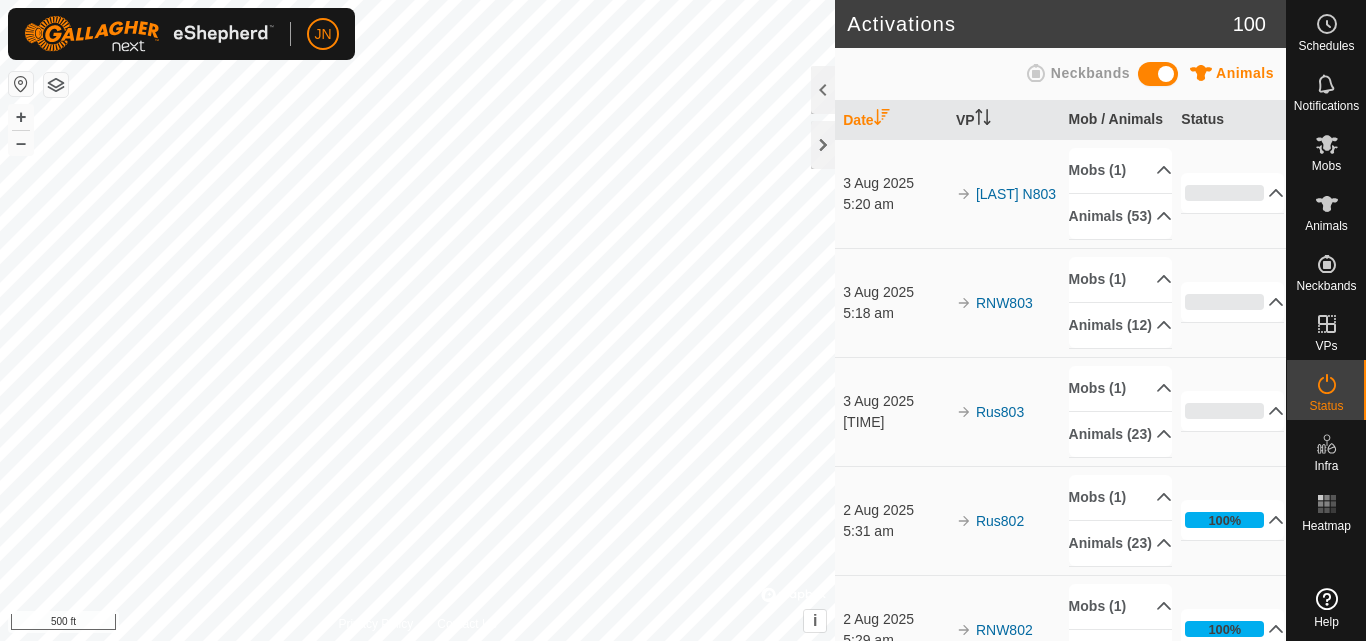 scroll, scrollTop: 0, scrollLeft: 0, axis: both 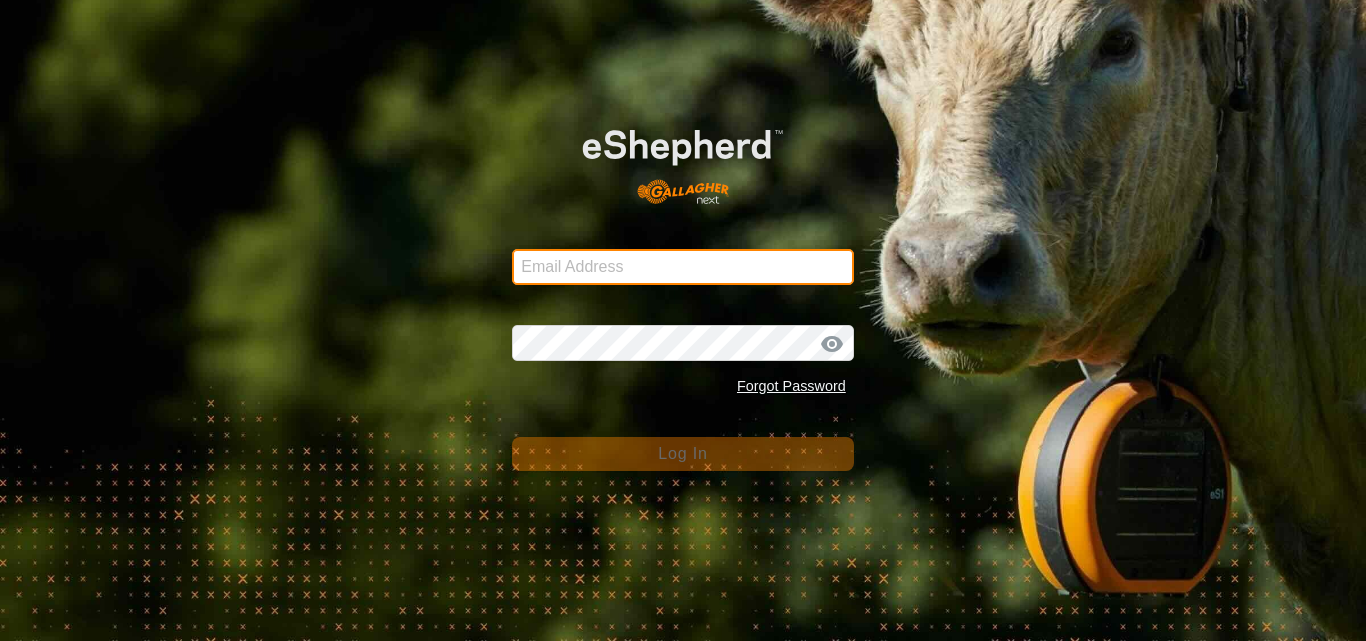 click on "Email Address" at bounding box center [683, 267] 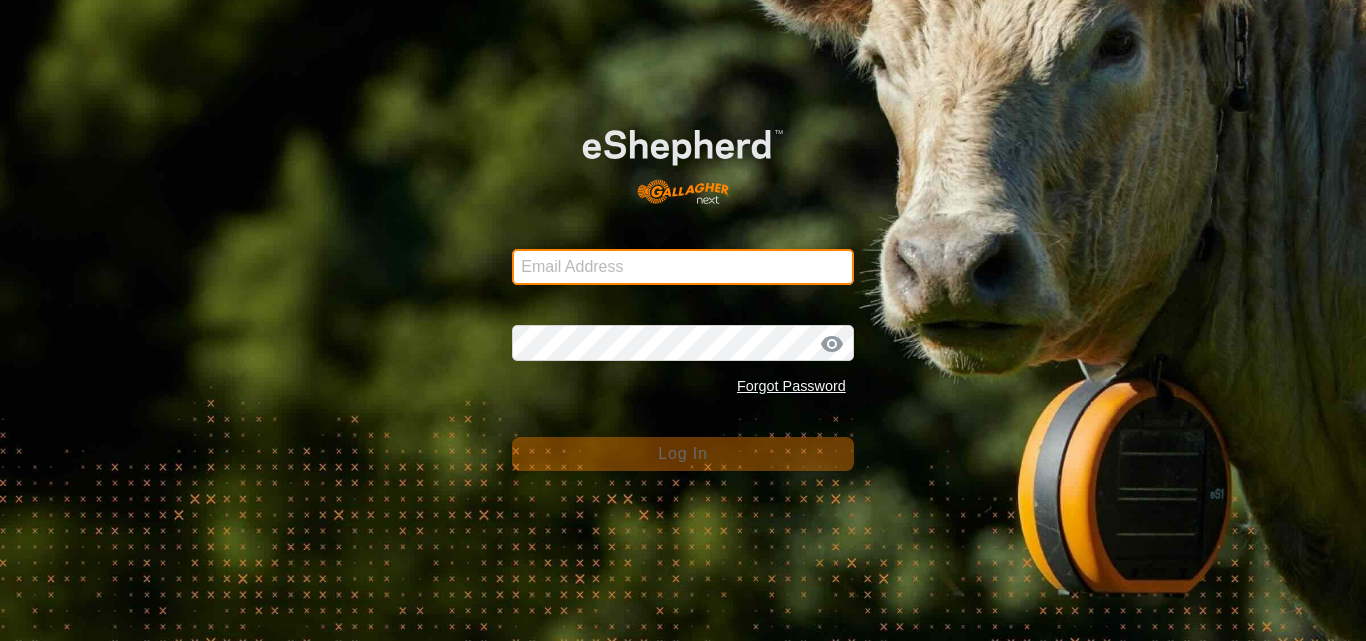 type on "[EMAIL]" 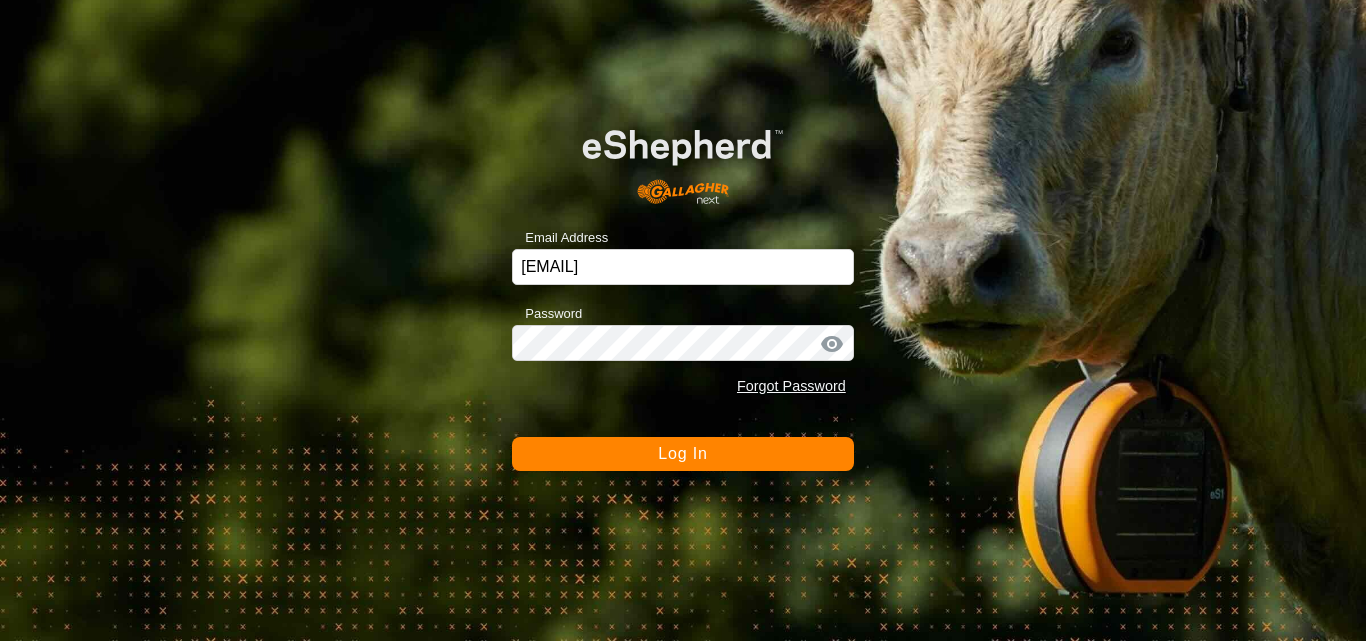 click on "Log In" 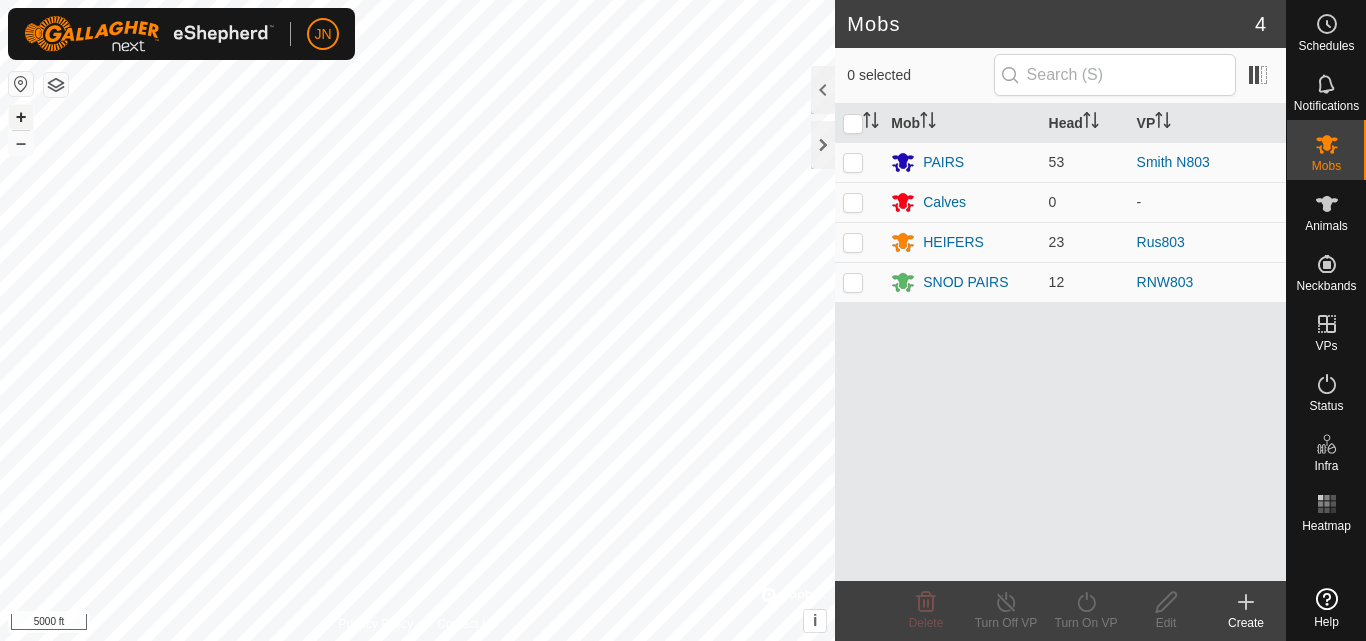 click on "+" at bounding box center [21, 117] 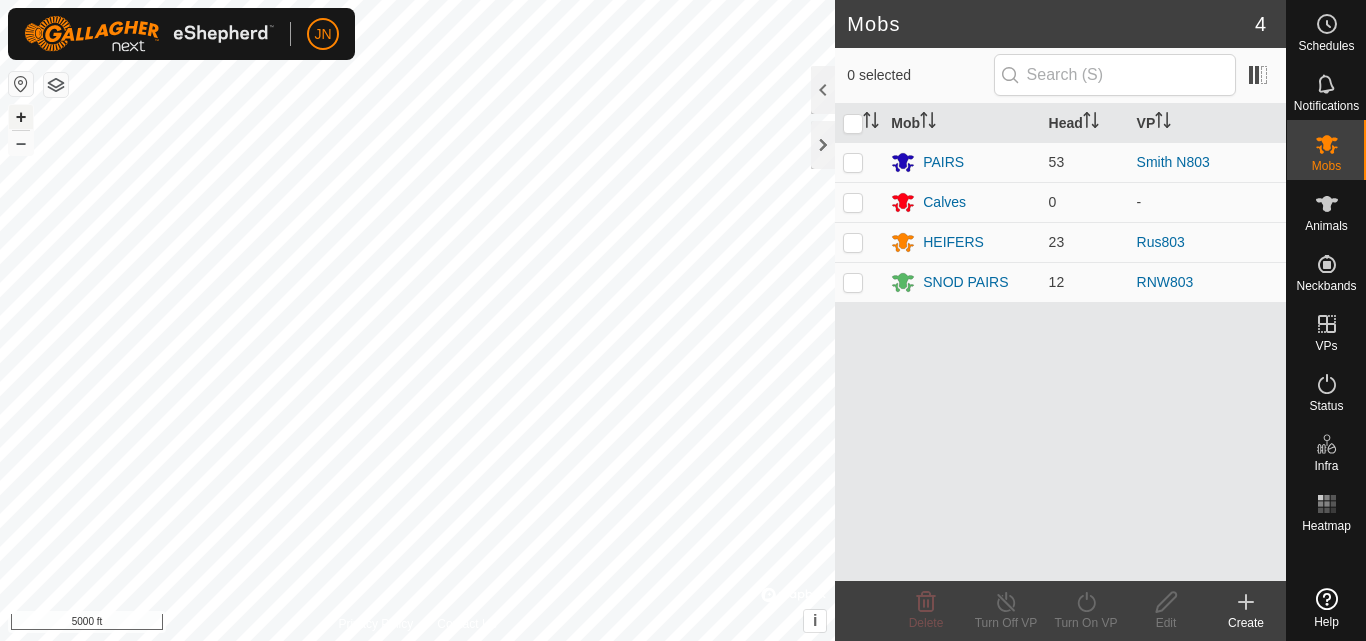 click on "+" at bounding box center [21, 117] 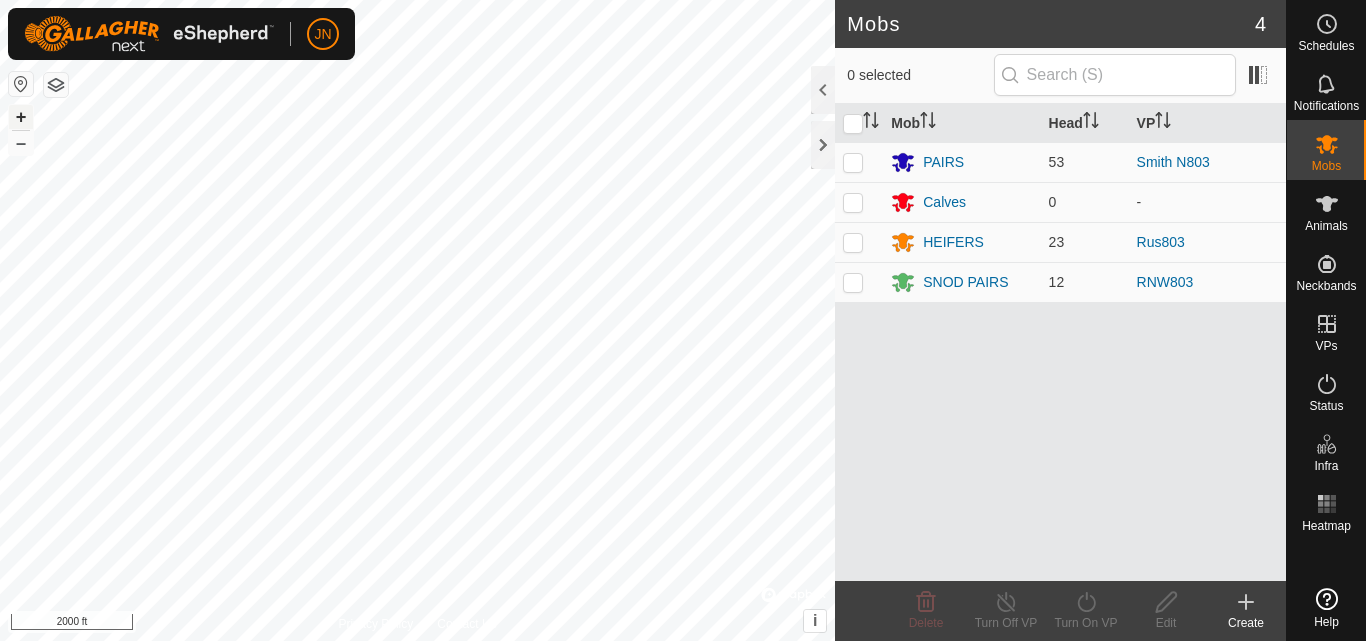 click on "+" at bounding box center [21, 117] 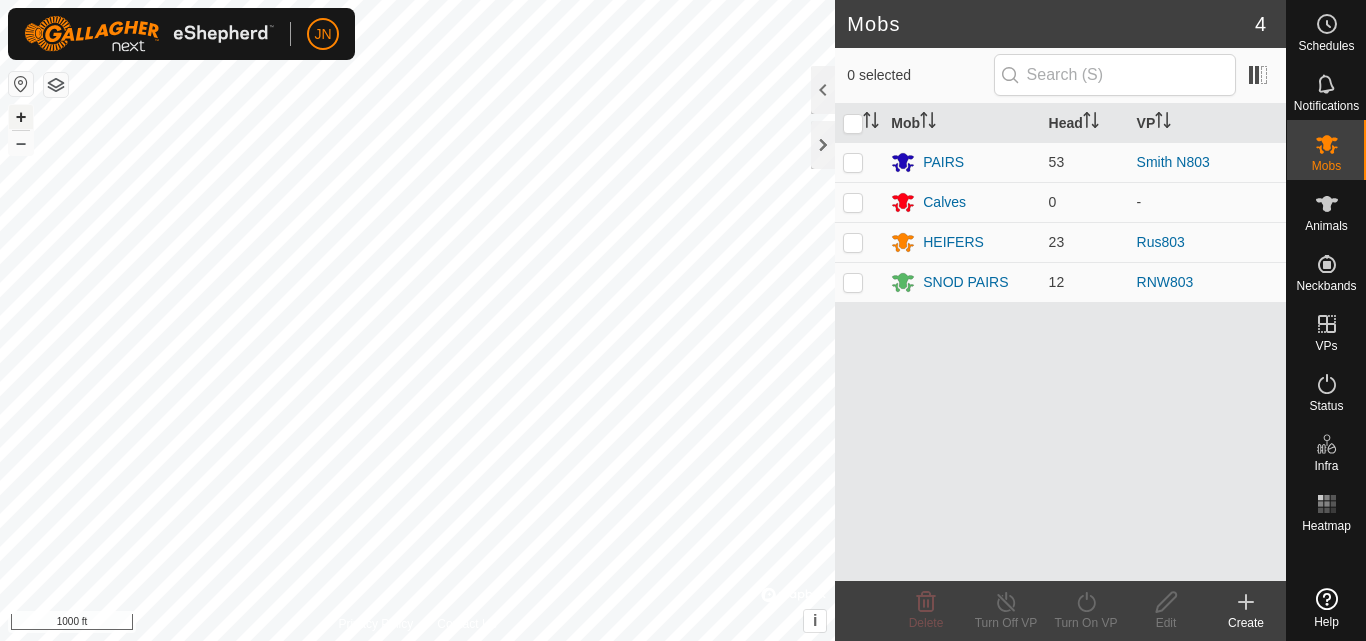 click on "+" at bounding box center (21, 117) 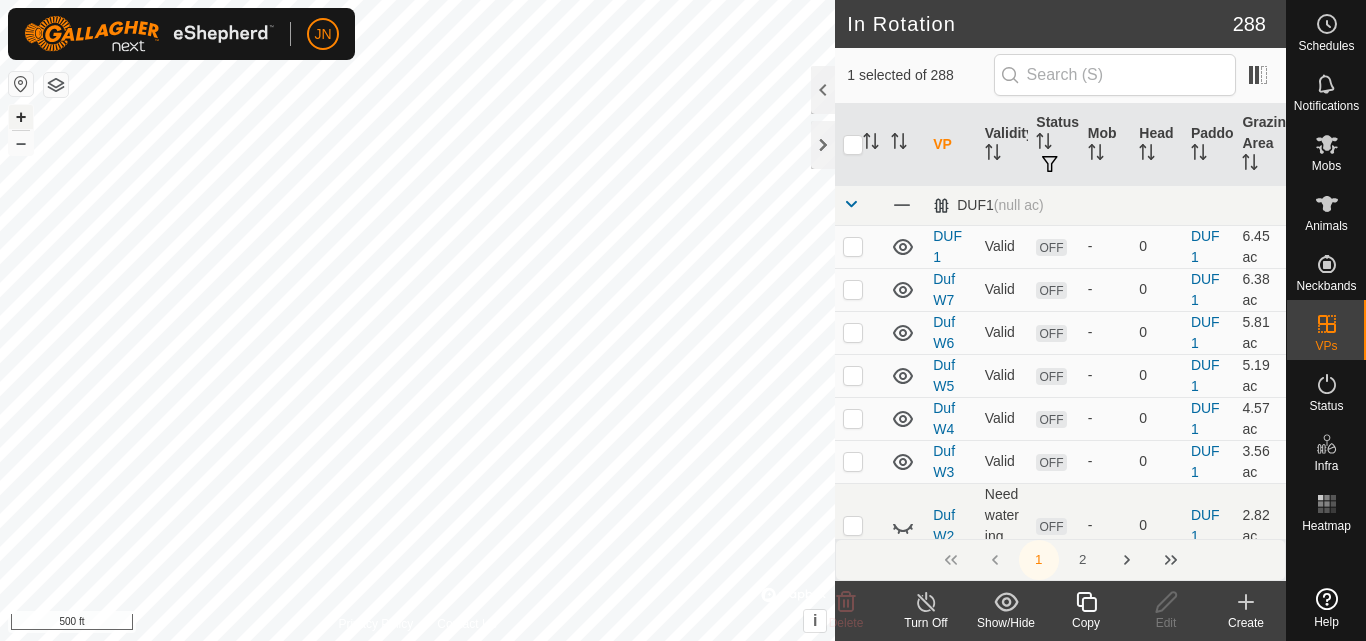 click 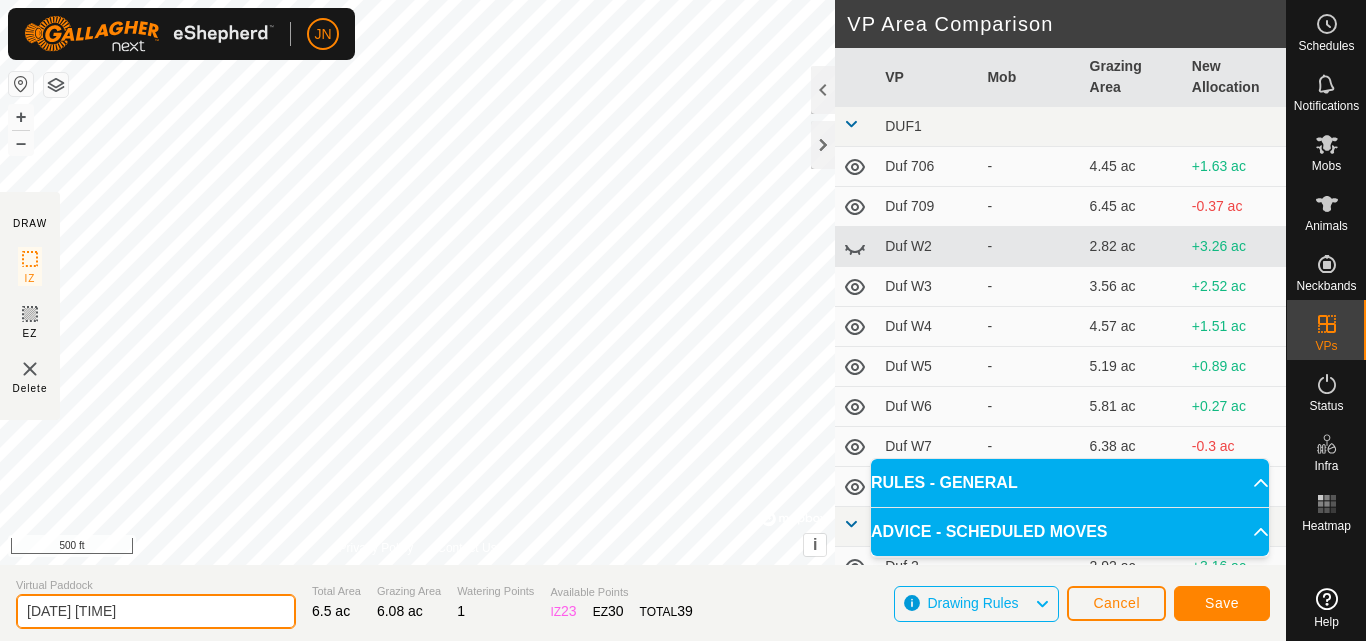 click on "[DATE] [TIME]" 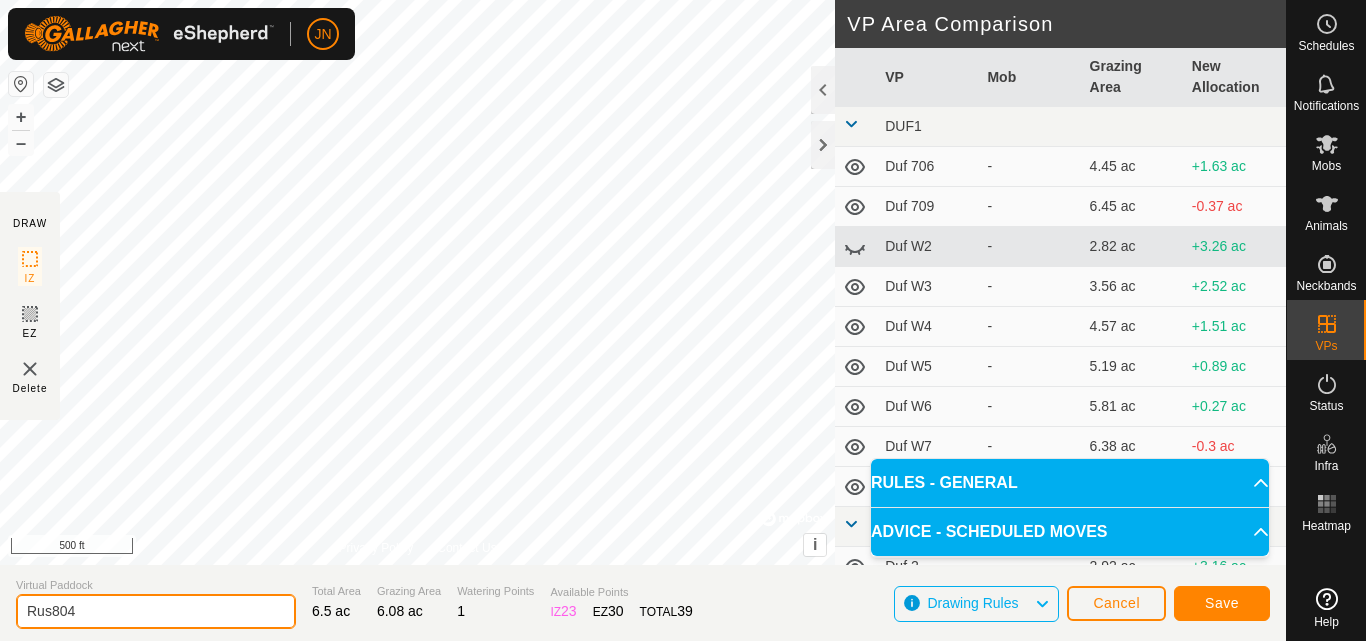 type on "Rus804" 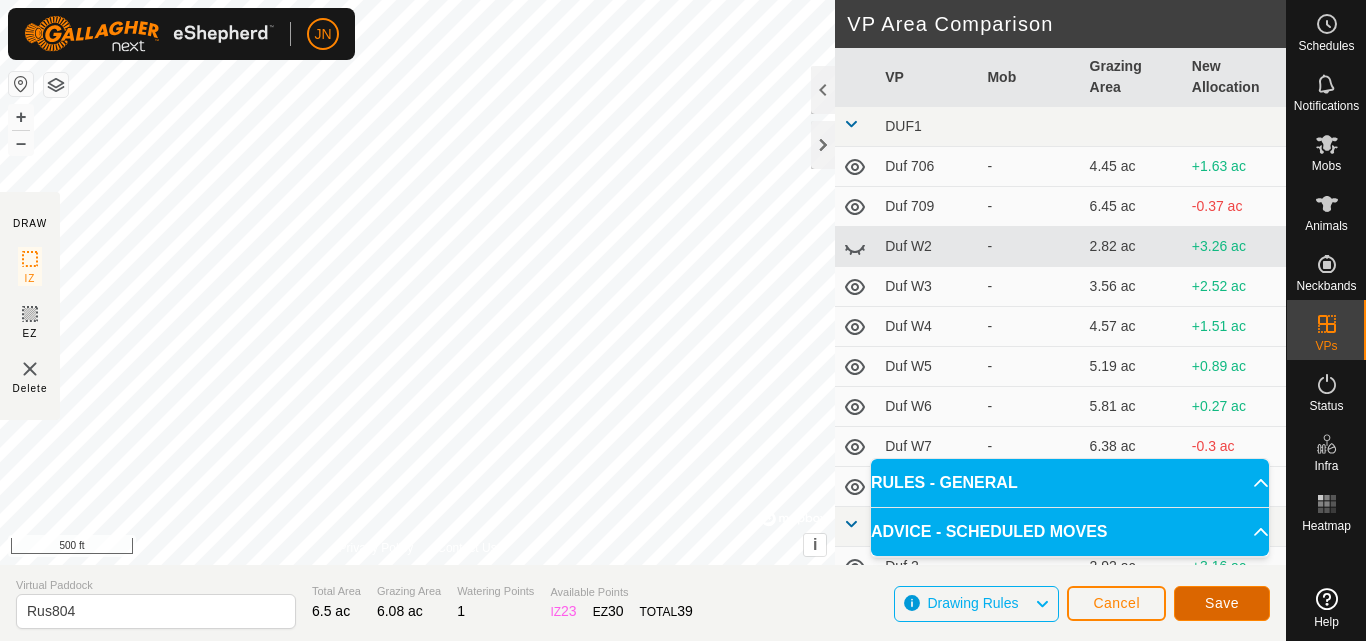 click on "Save" 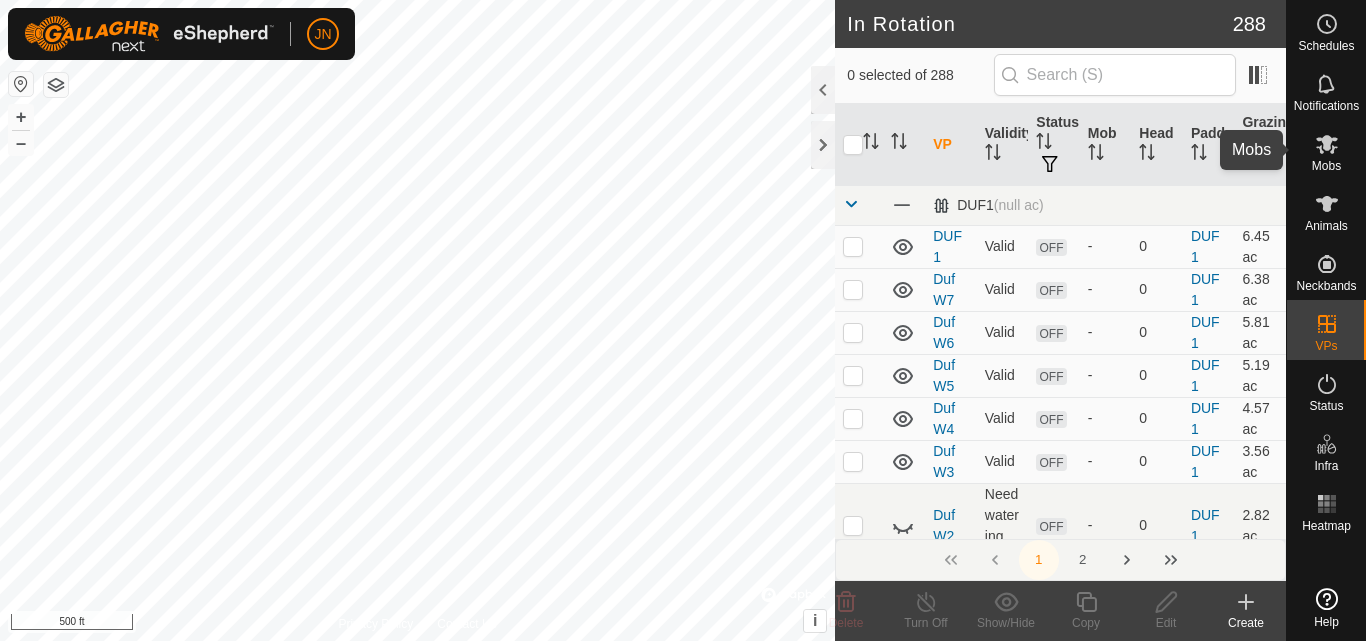click 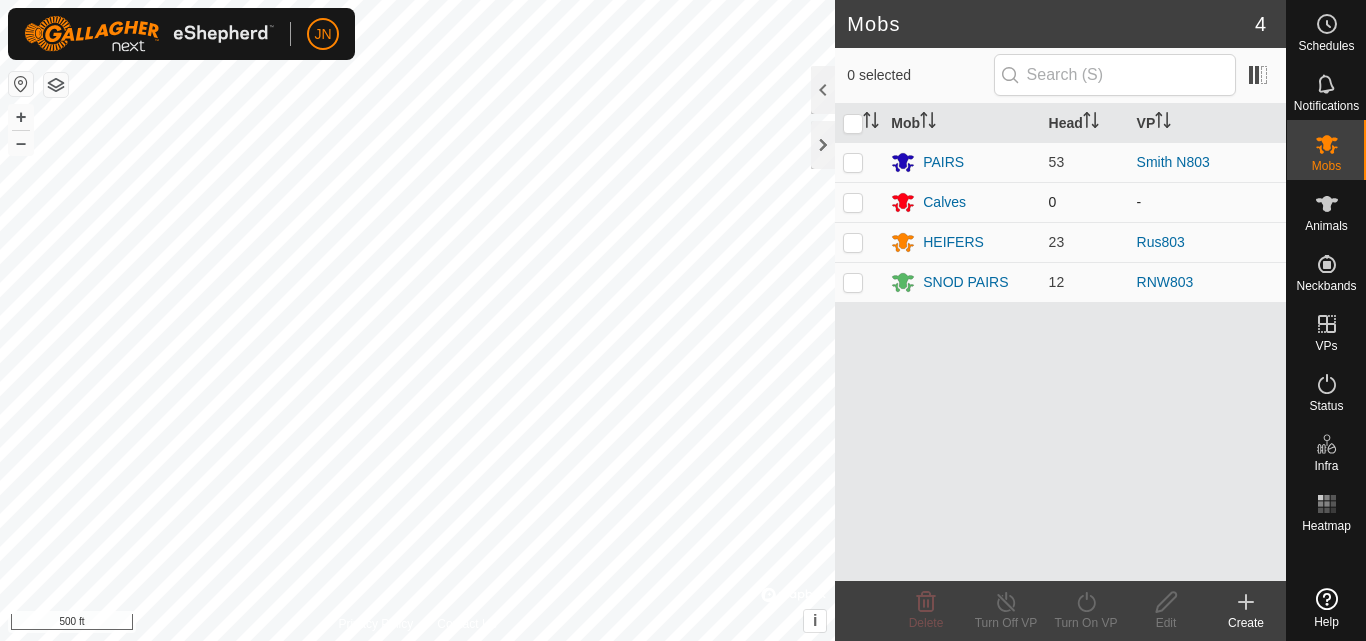 click on "0" at bounding box center [1085, 202] 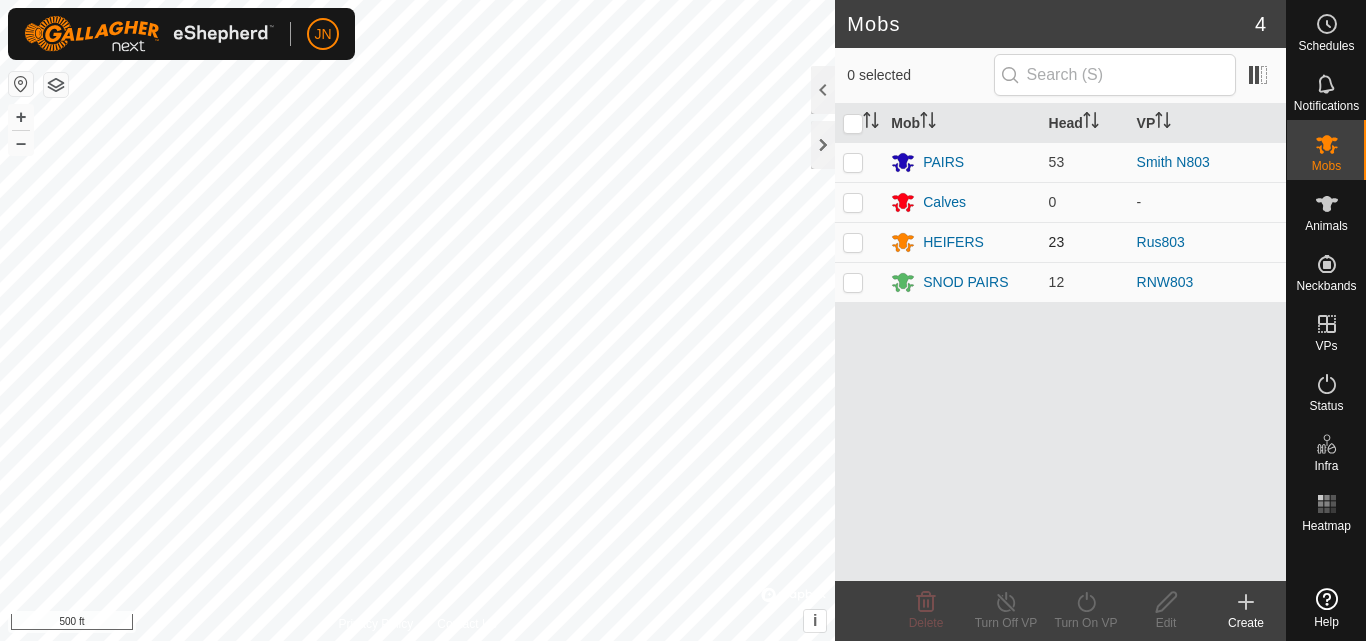click at bounding box center [853, 242] 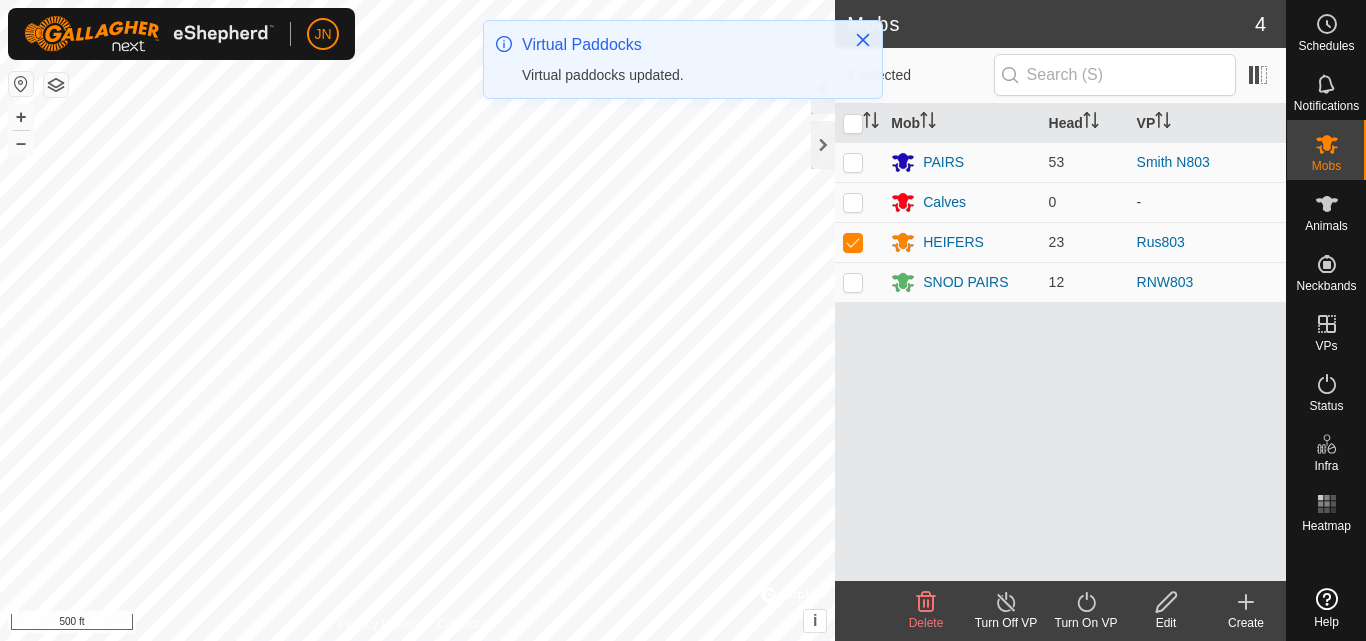 click 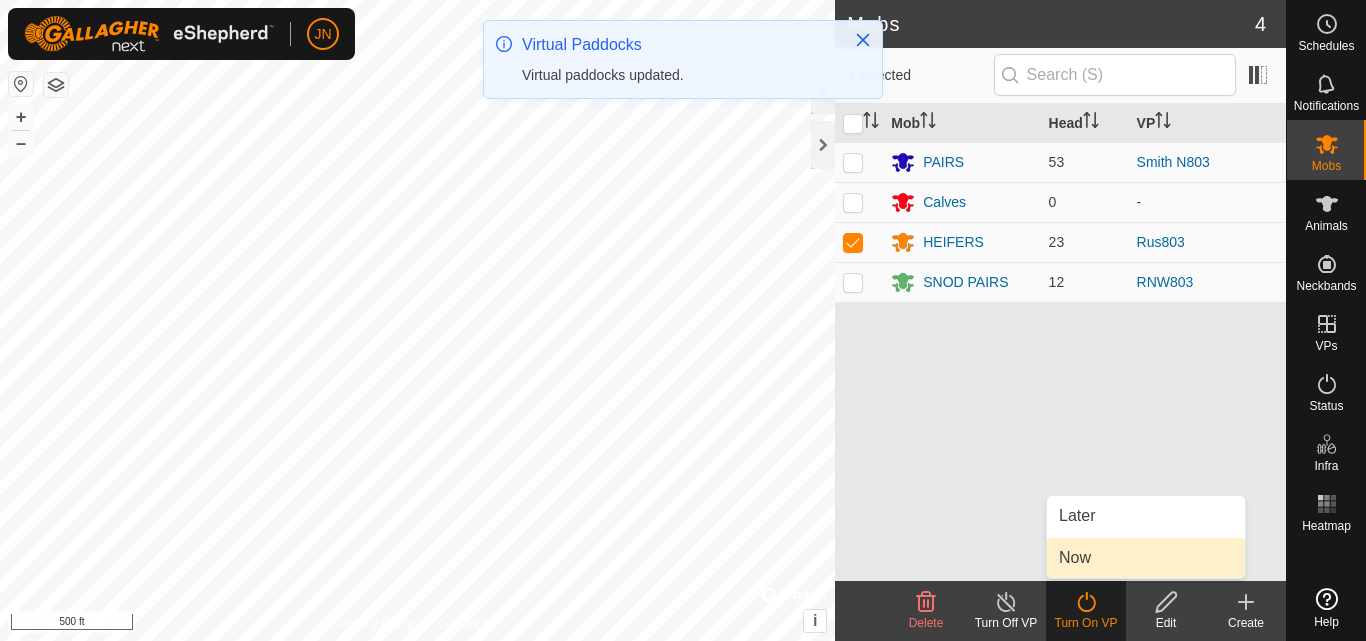 click on "Now" at bounding box center (1146, 558) 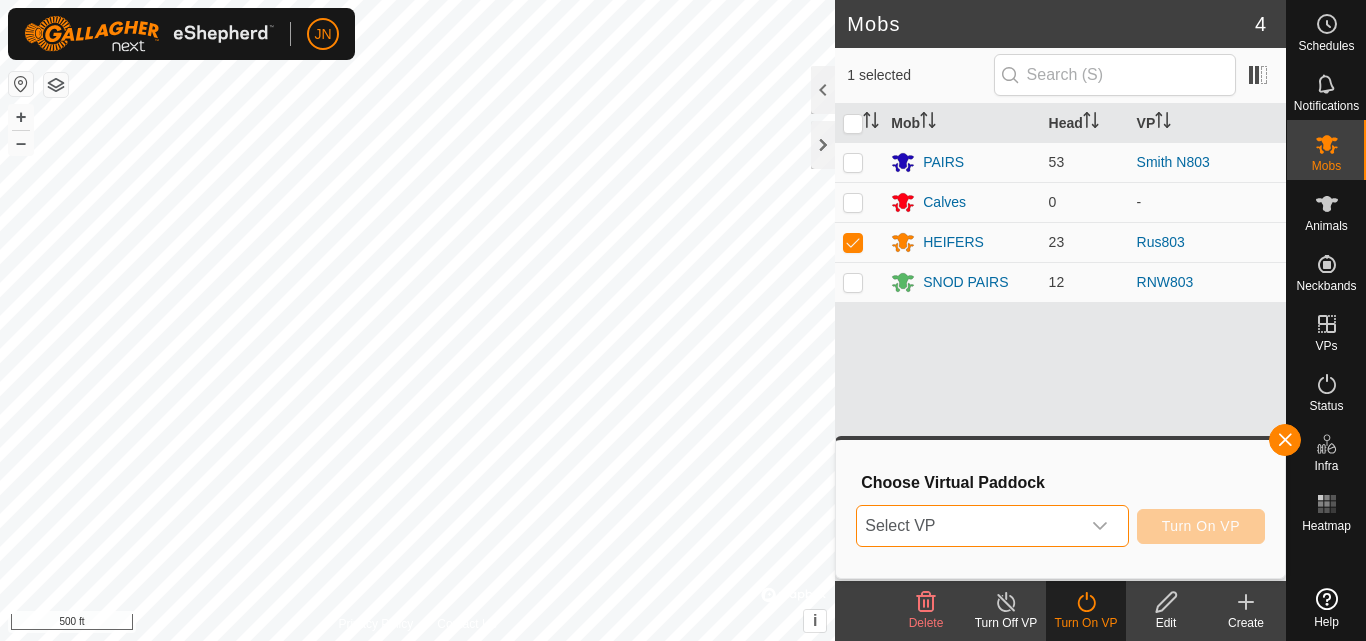 click on "Select VP" at bounding box center [968, 526] 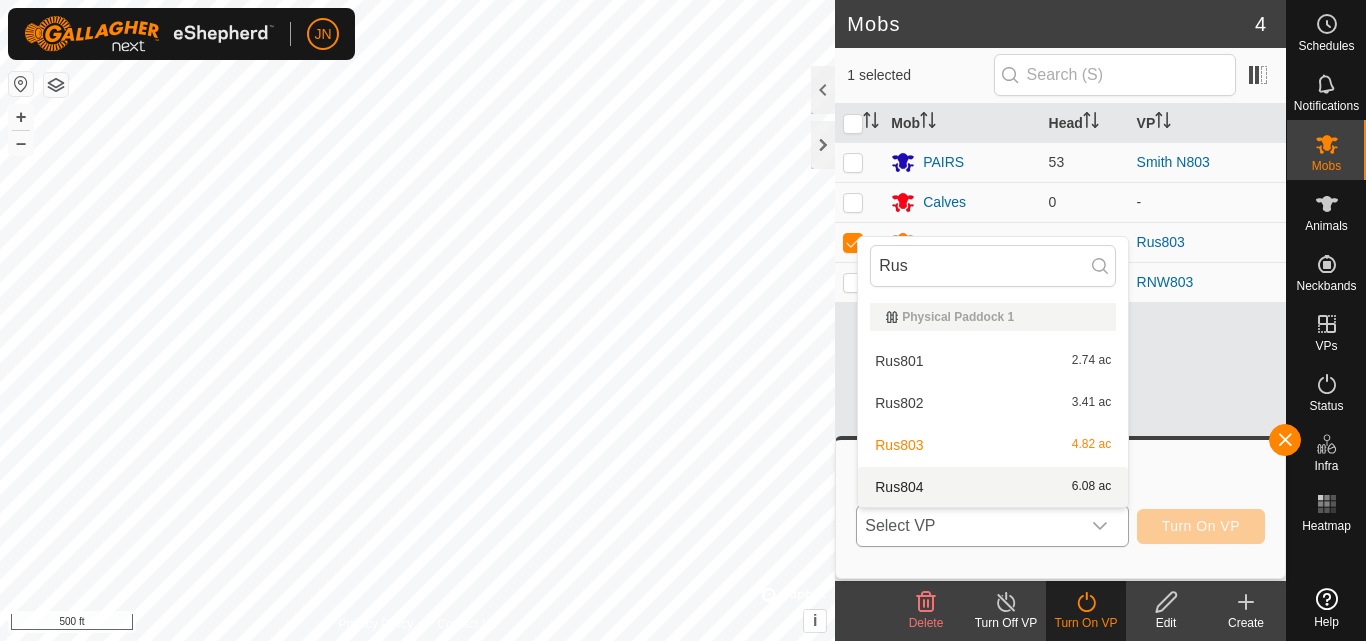 type on "Rus" 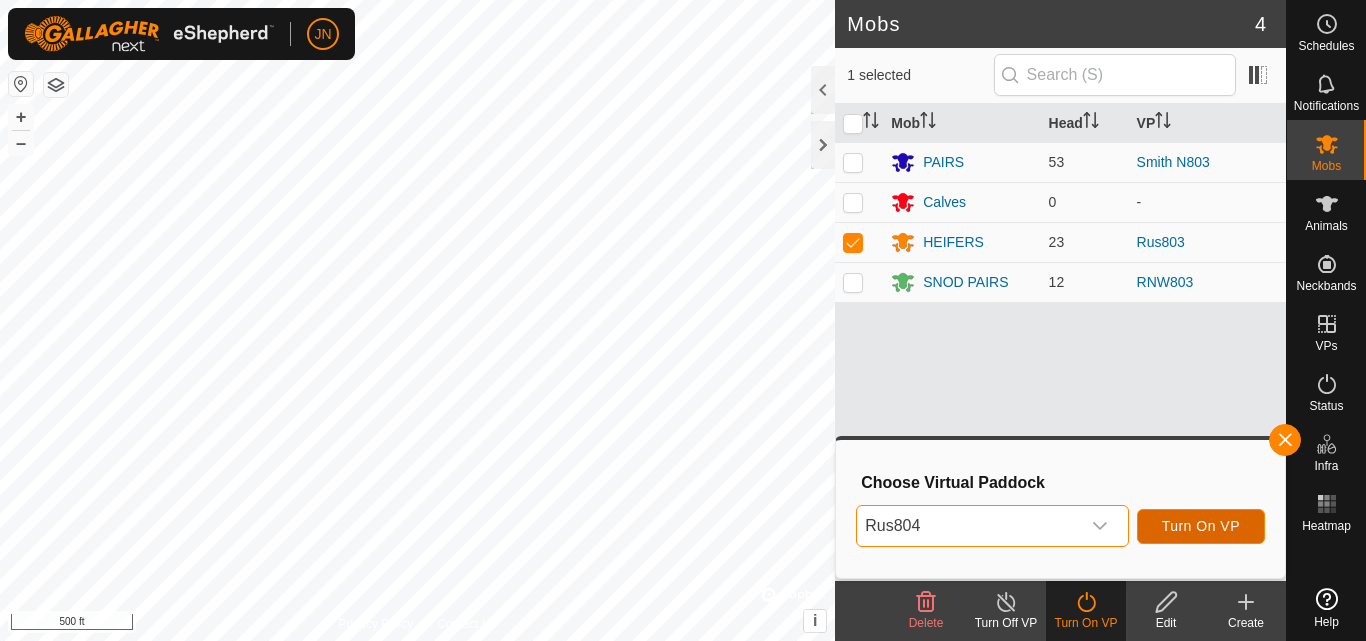 click on "Turn On VP" at bounding box center [1201, 526] 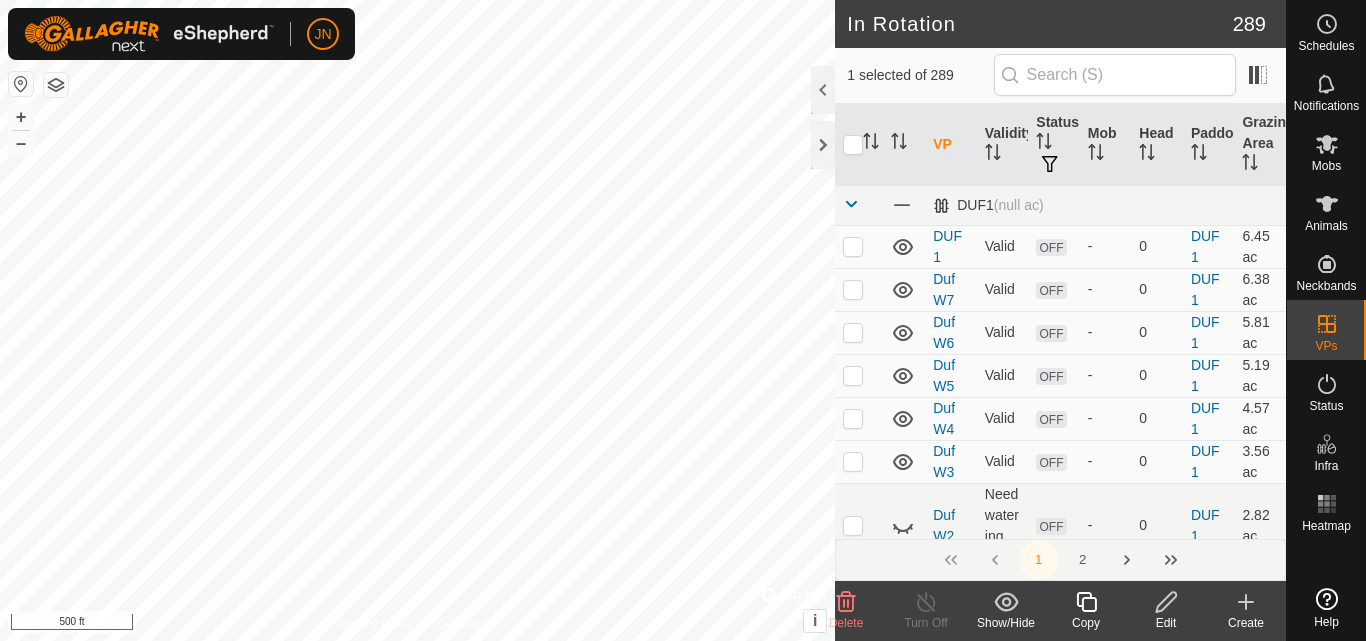 checkbox on "true" 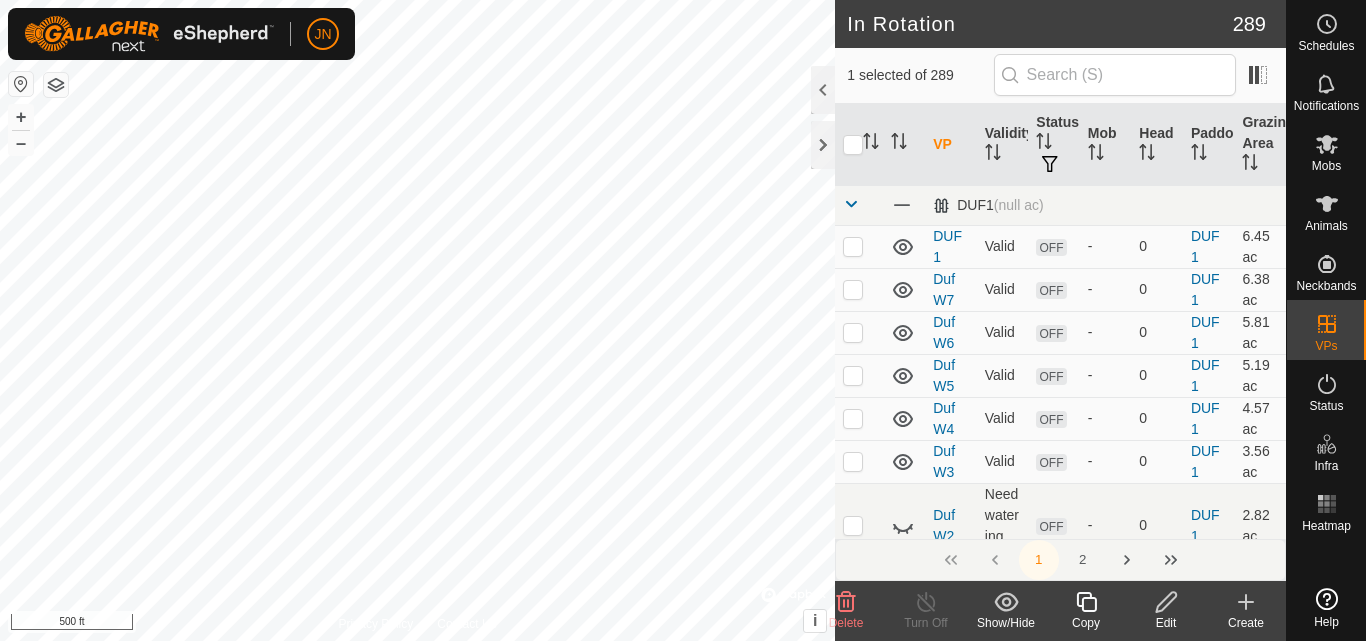 checkbox on "false" 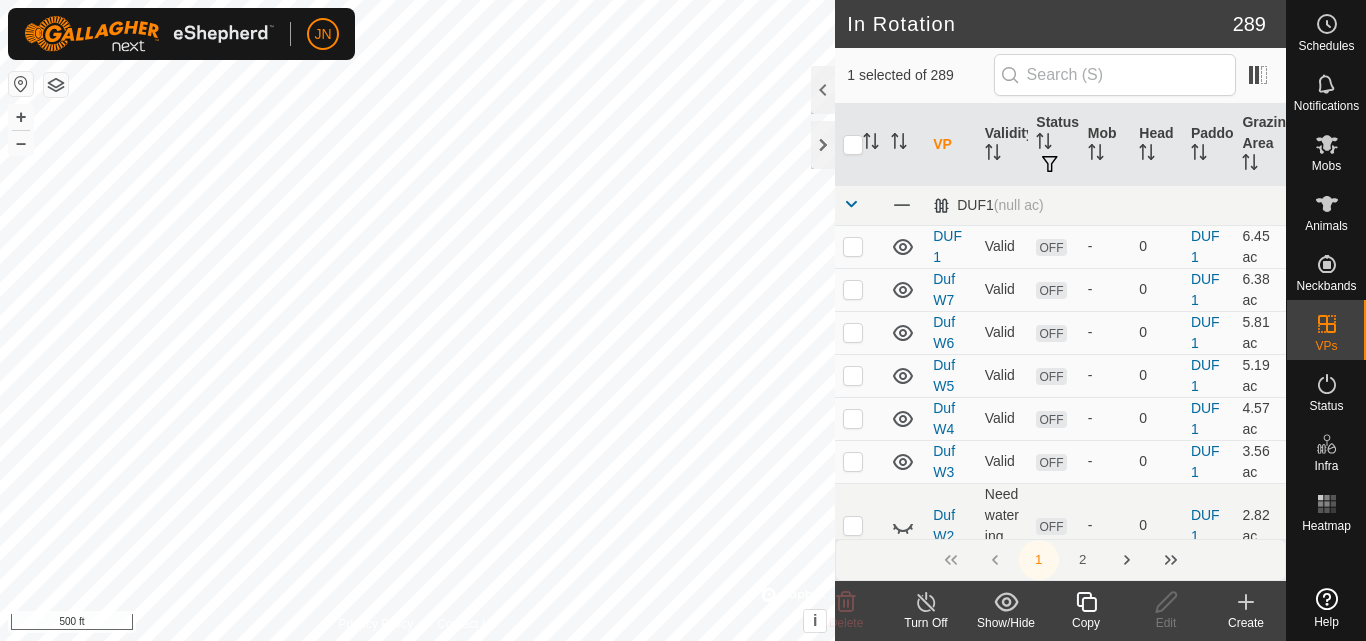 click 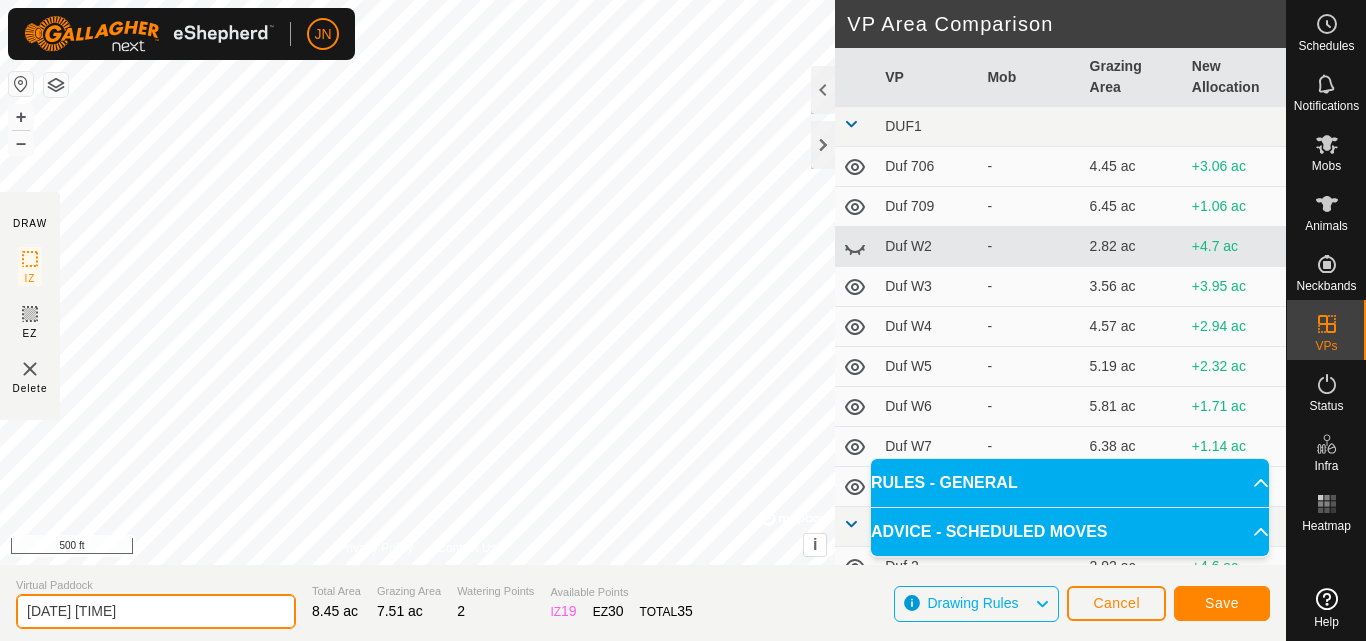 click on "[DATE] [TIME]" 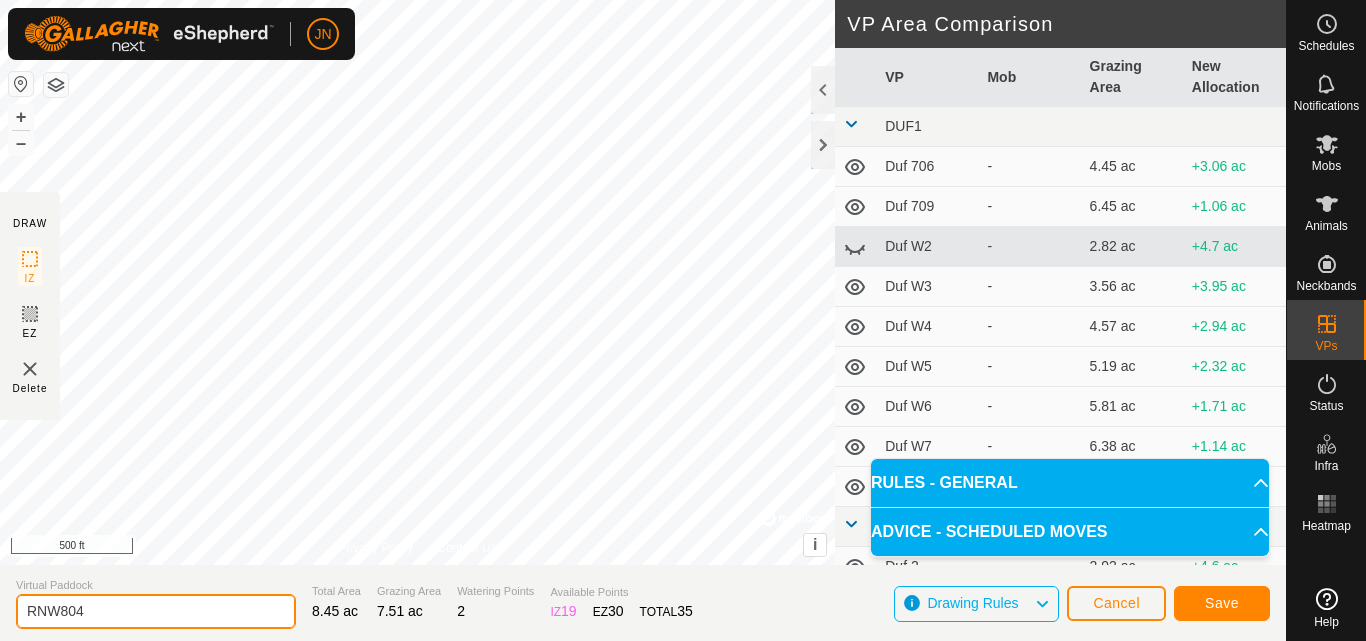 type on "RNW804" 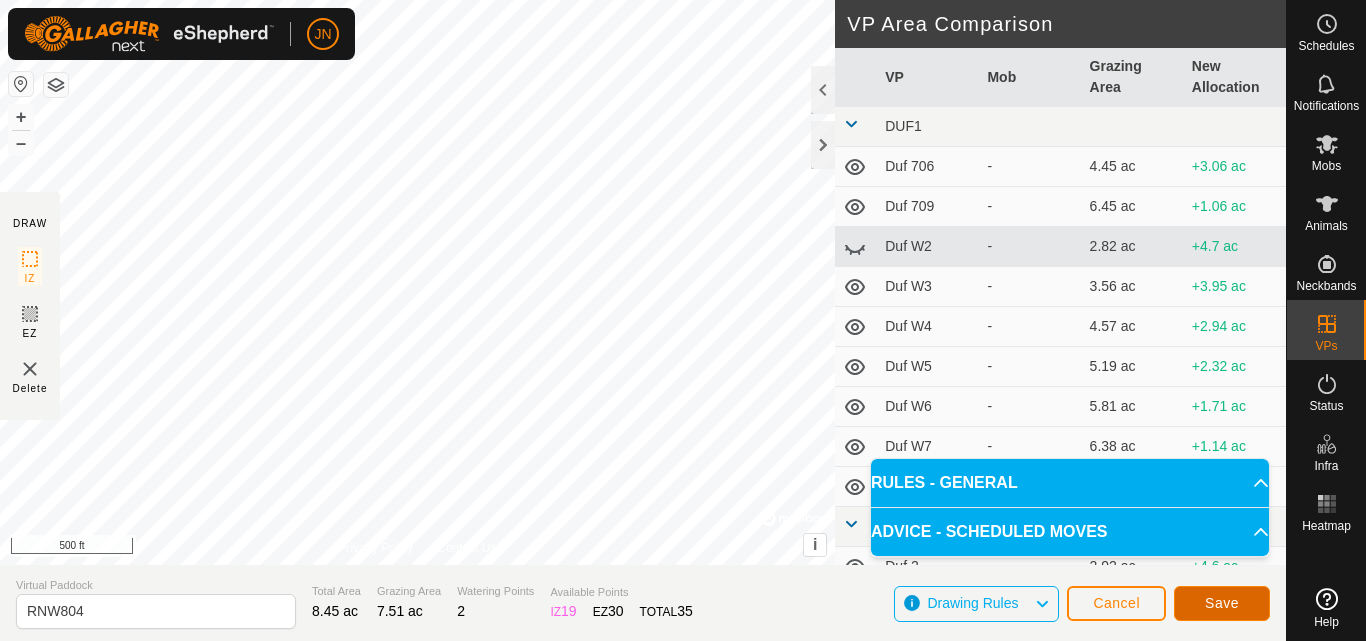 click on "Save" 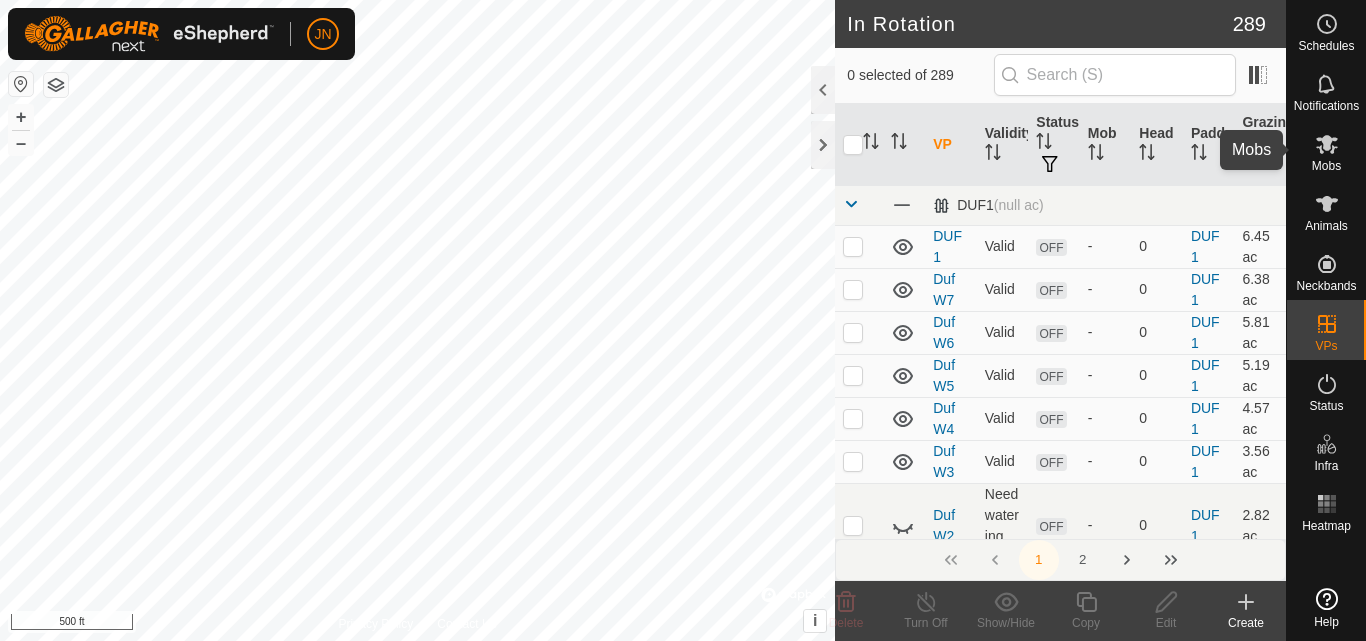 click 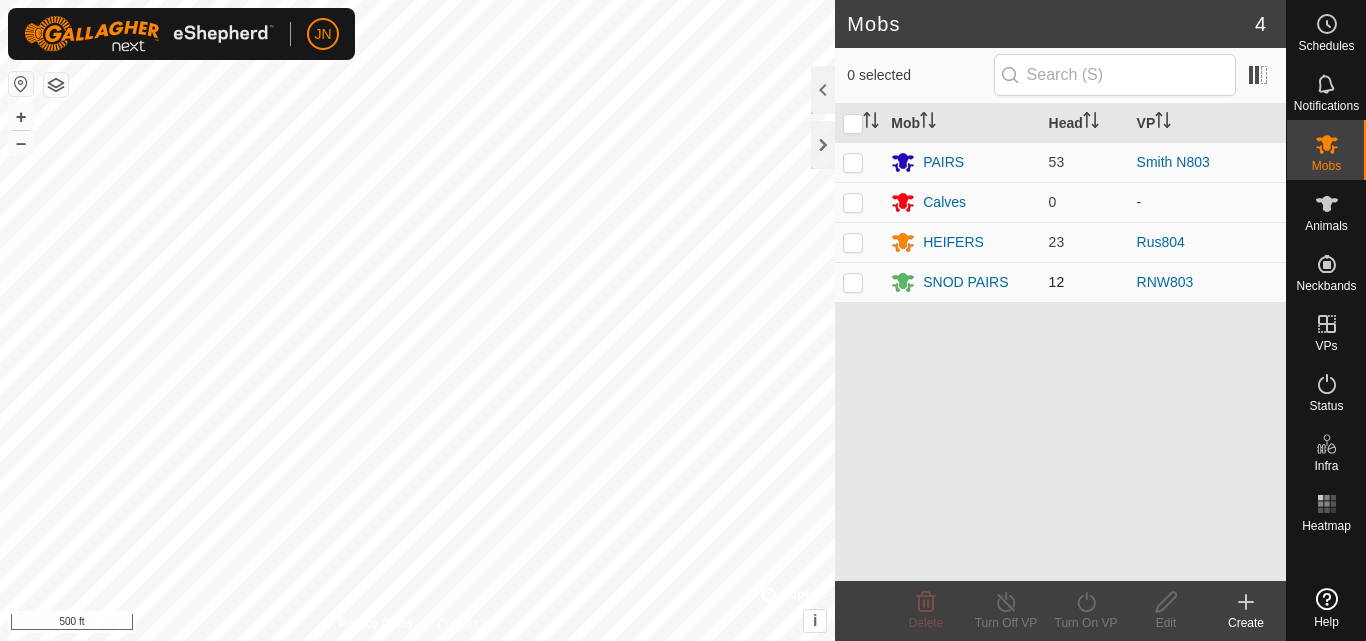 click at bounding box center [853, 282] 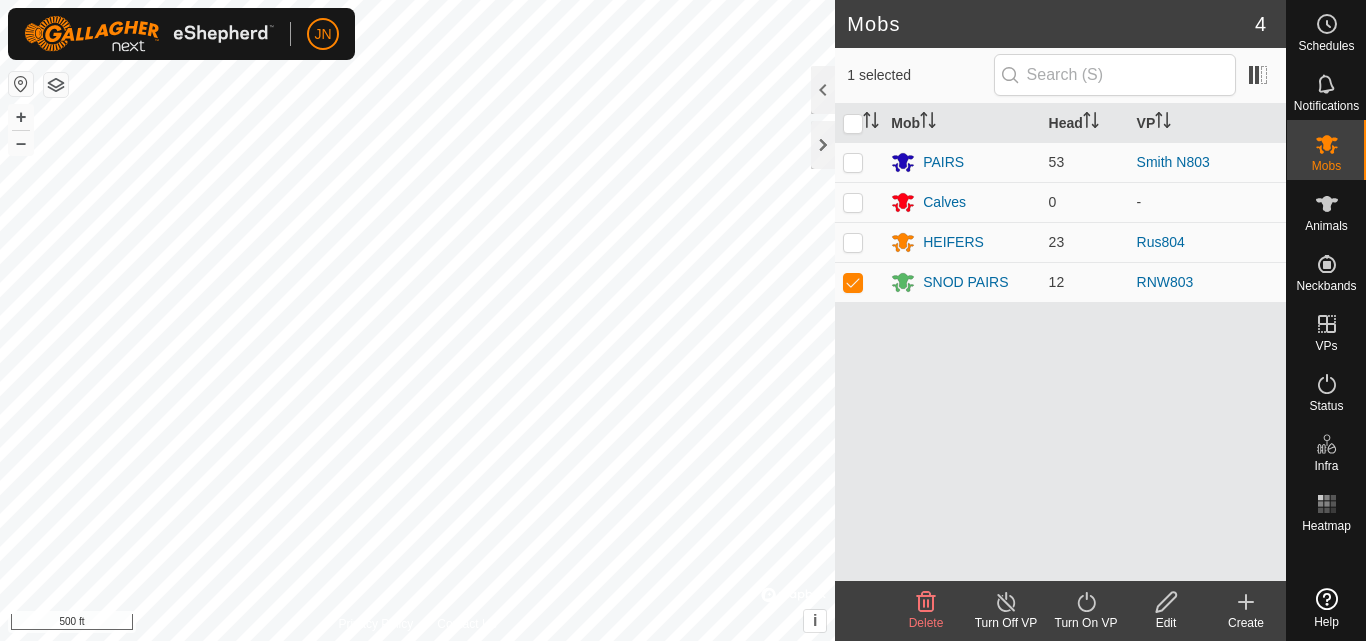 drag, startPoint x: 1145, startPoint y: 599, endPoint x: 1155, endPoint y: 602, distance: 10.440307 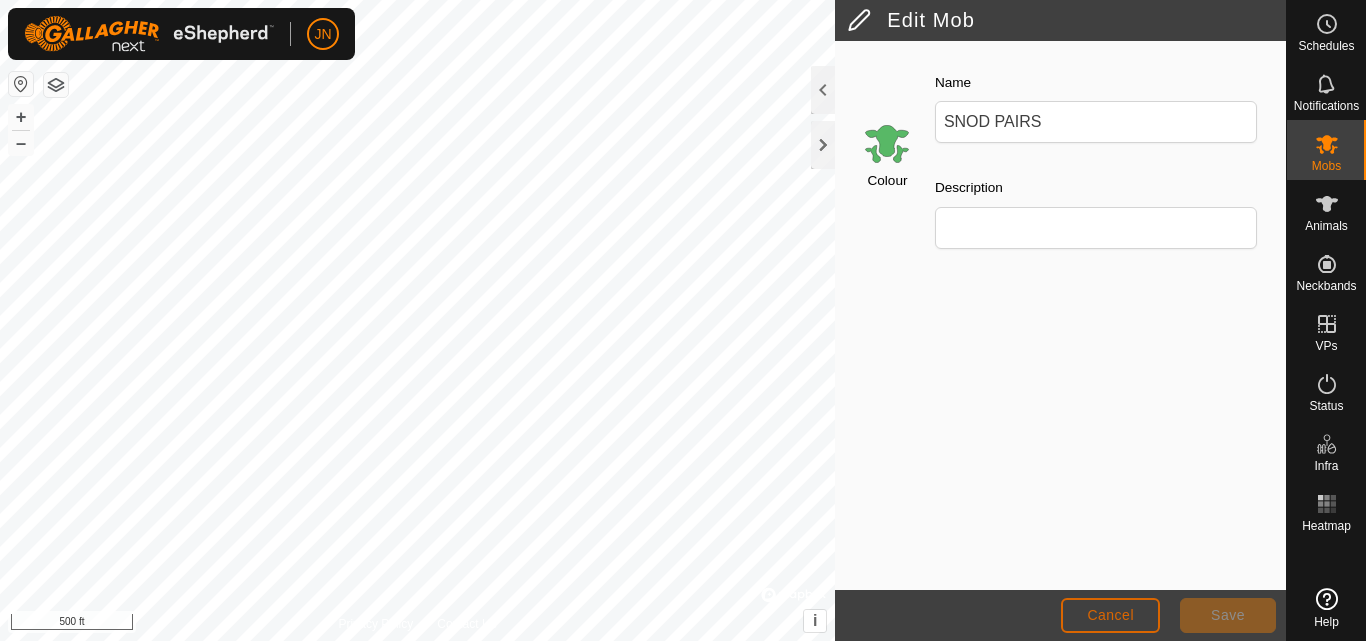 click on "Cancel" 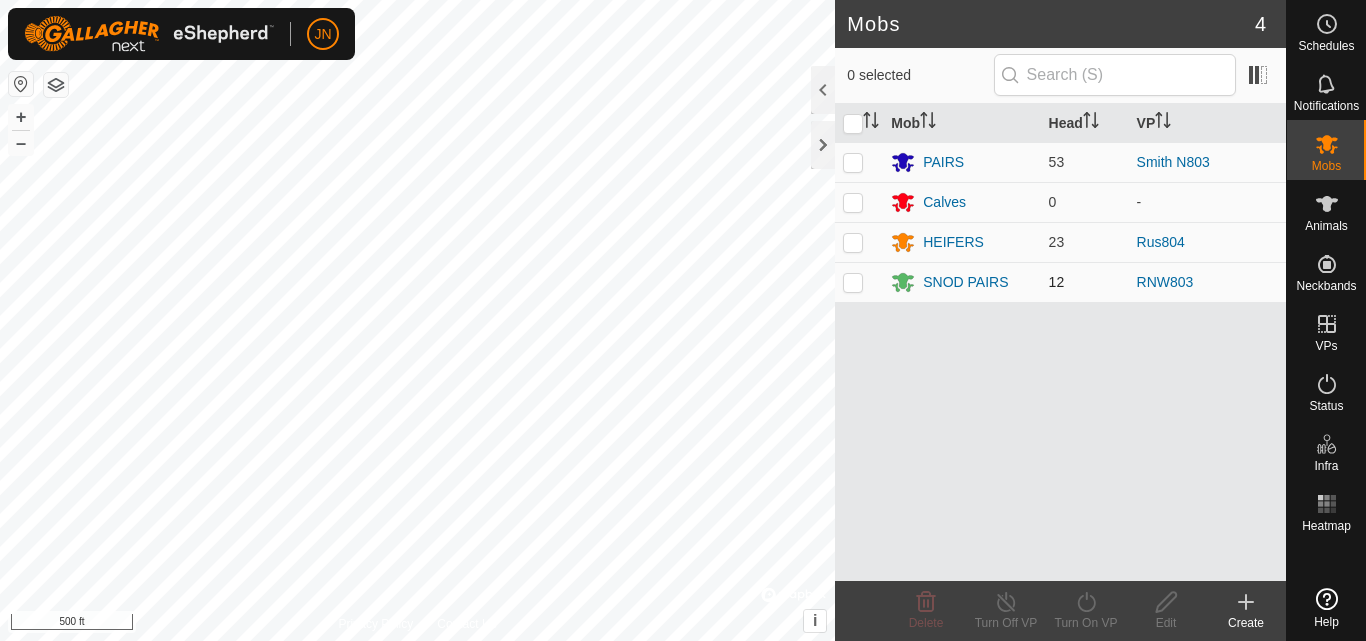click at bounding box center [853, 282] 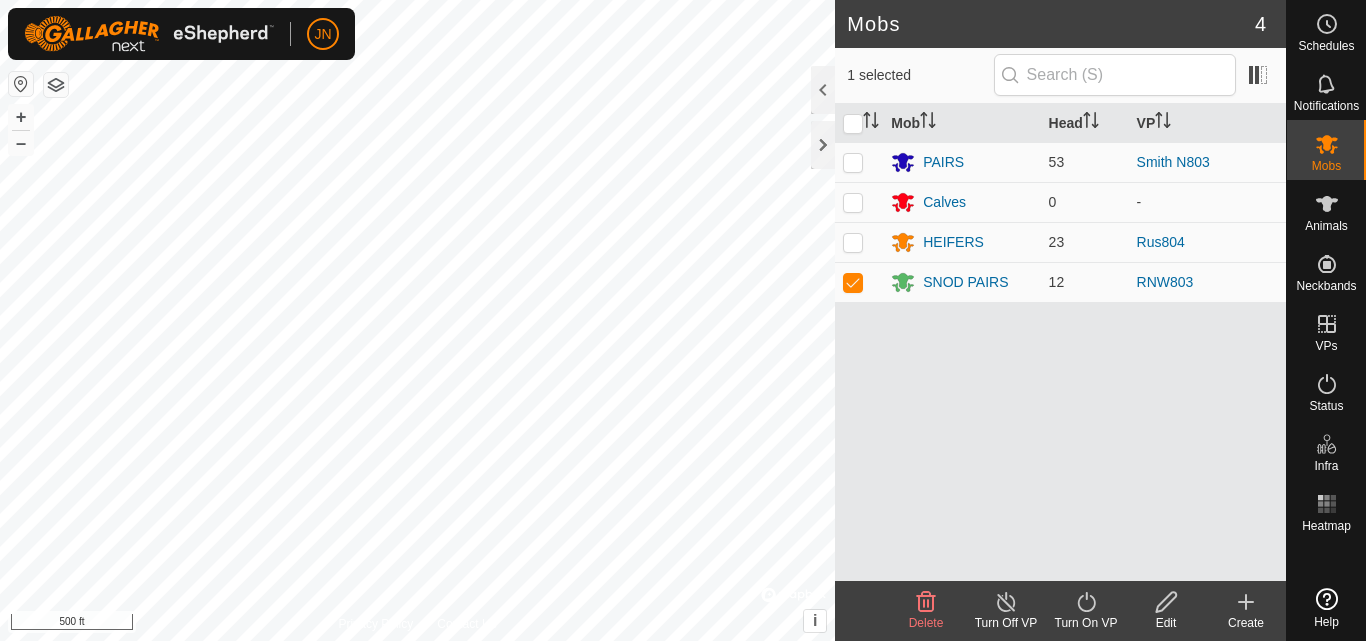 click 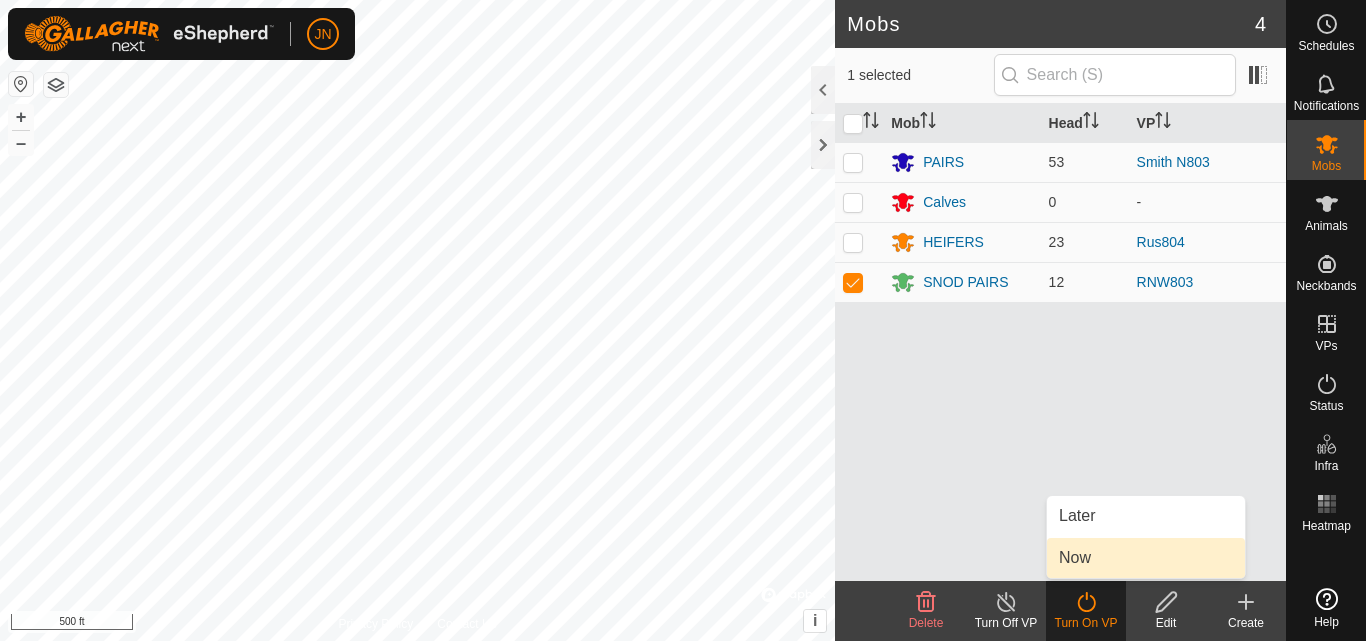 click on "Now" at bounding box center (1146, 558) 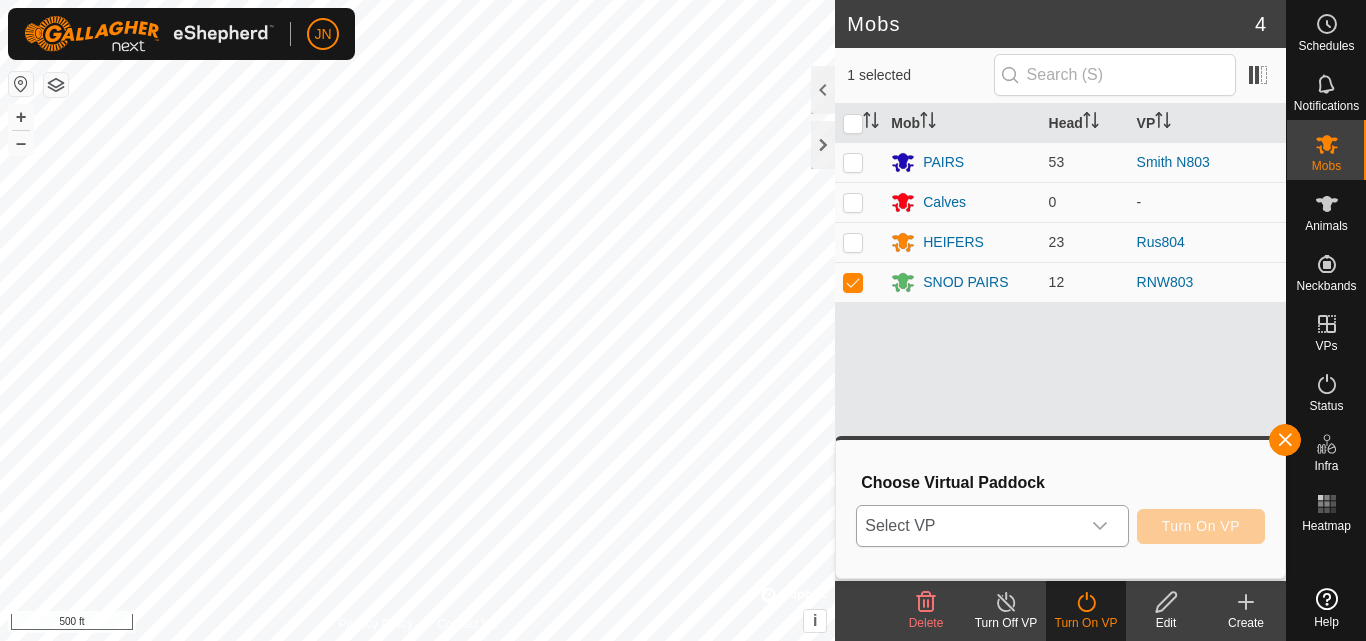 click on "Select VP" at bounding box center (968, 526) 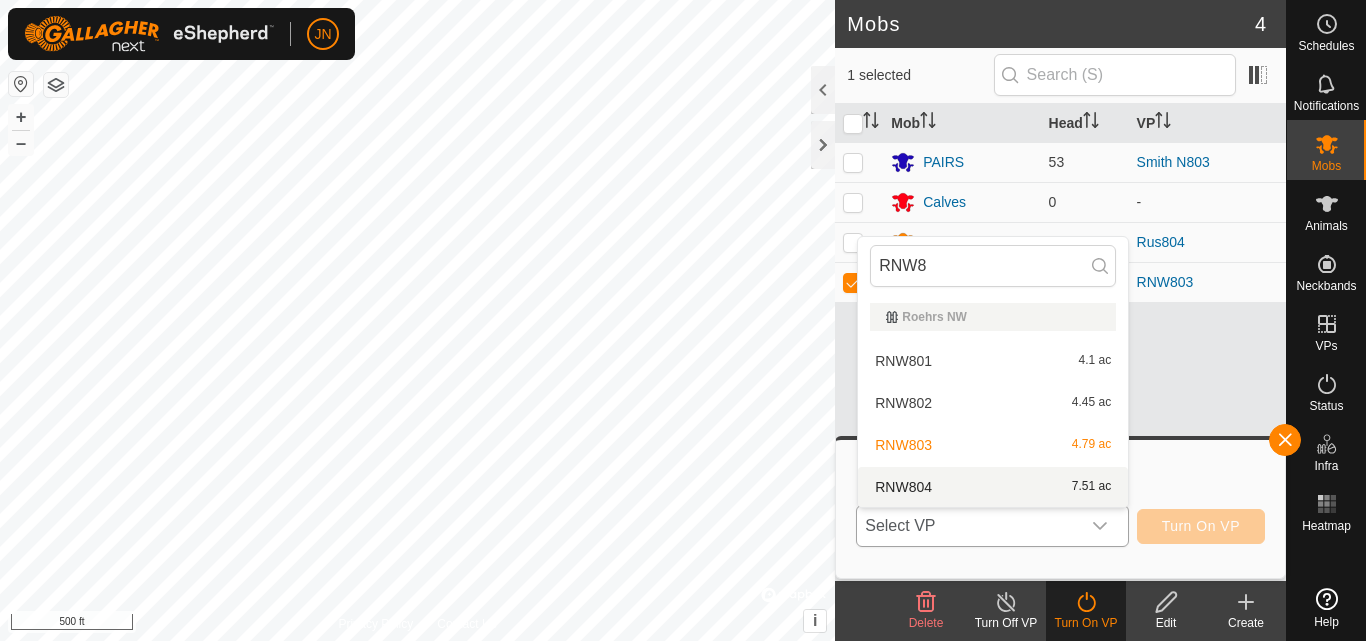 type on "RNW8" 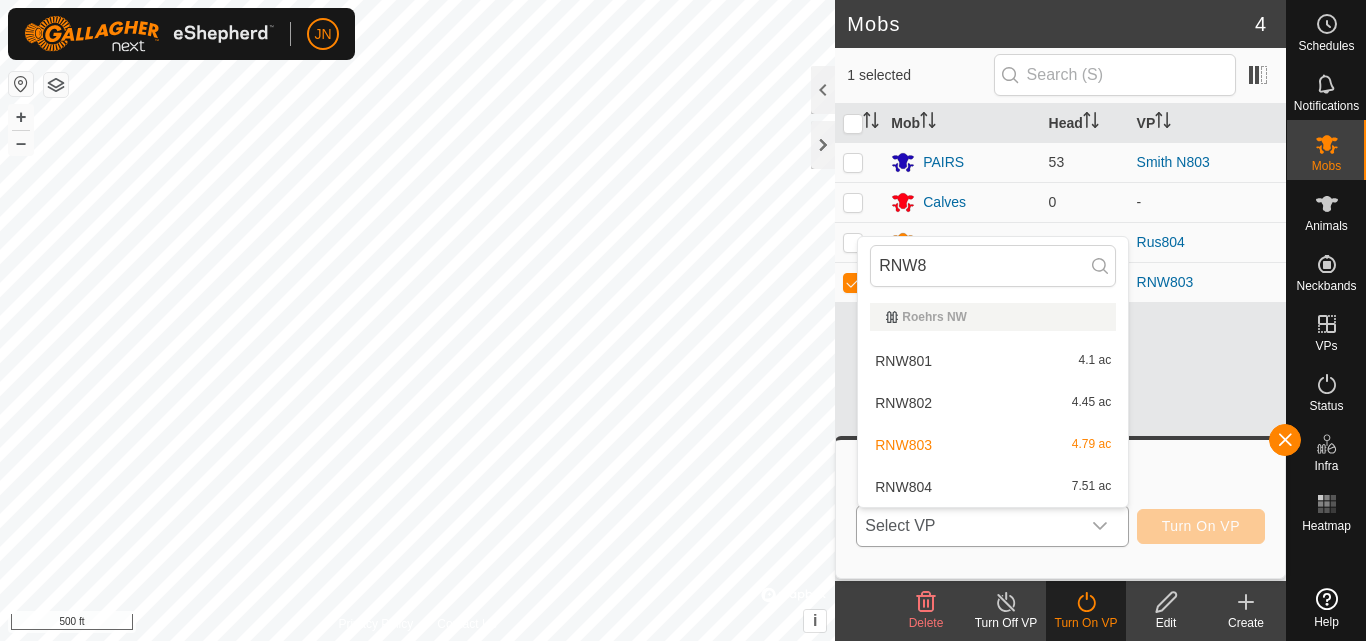 click on "RNW804  7.51 ac" at bounding box center (993, 487) 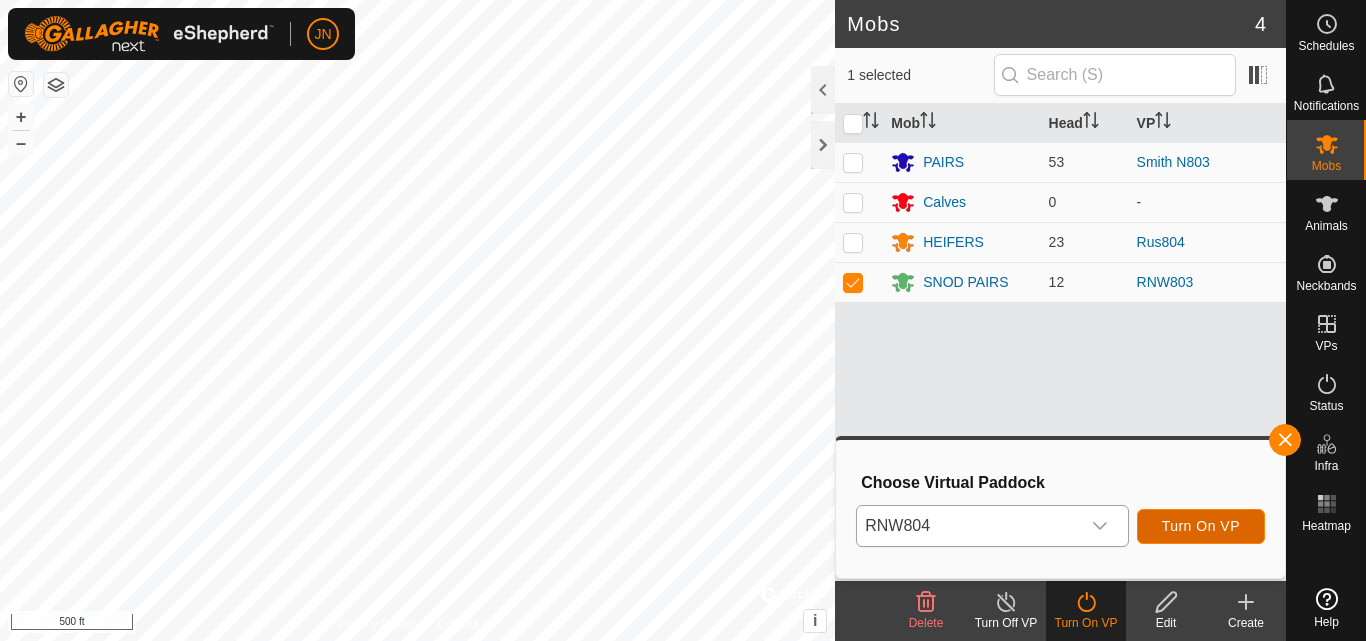 click on "Turn On VP" at bounding box center [1201, 526] 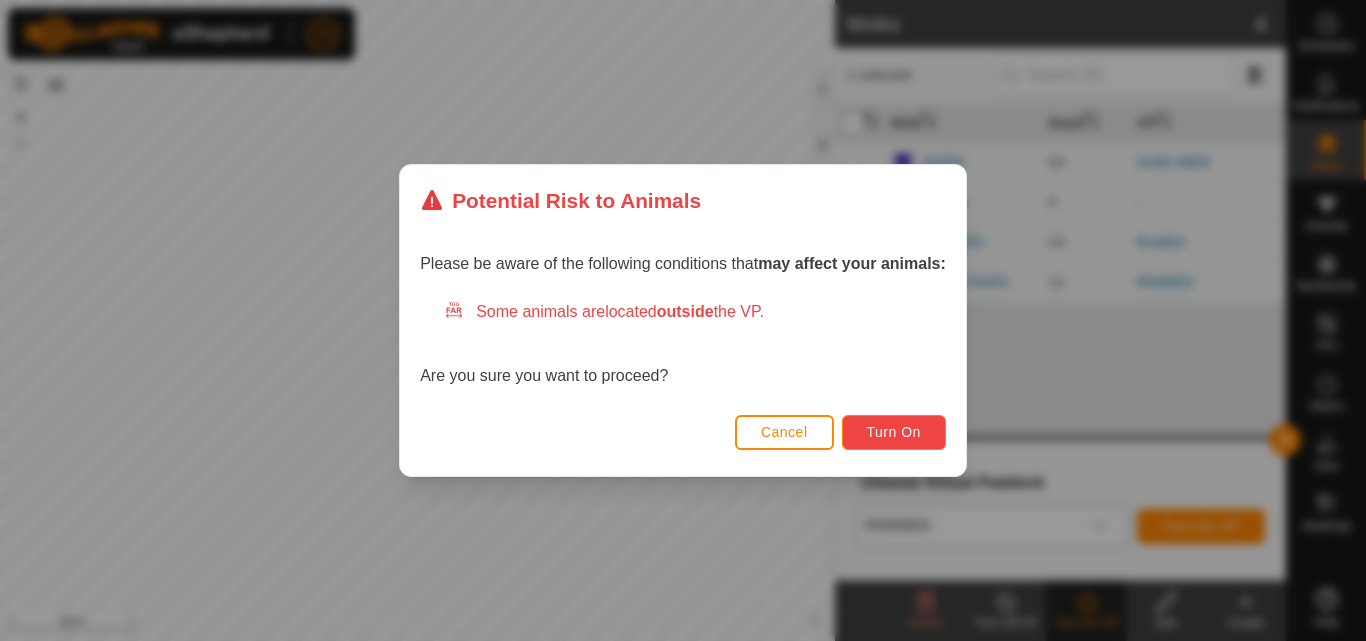 click on "Turn On" at bounding box center (894, 432) 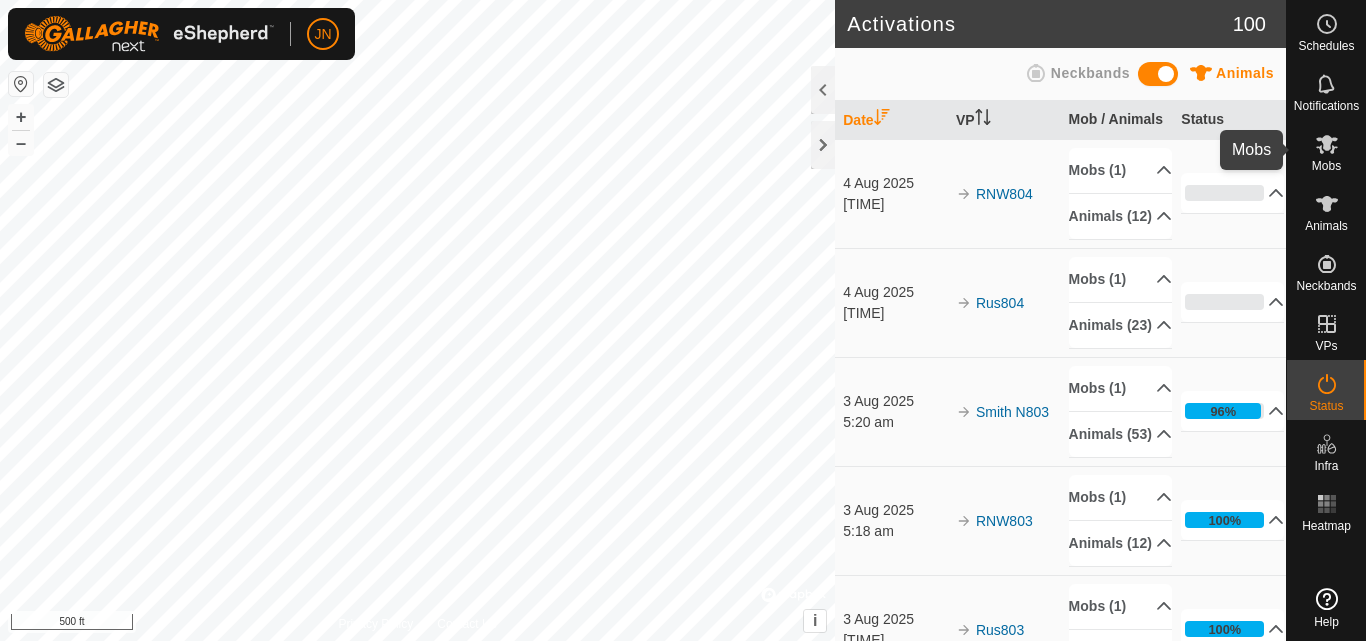 click 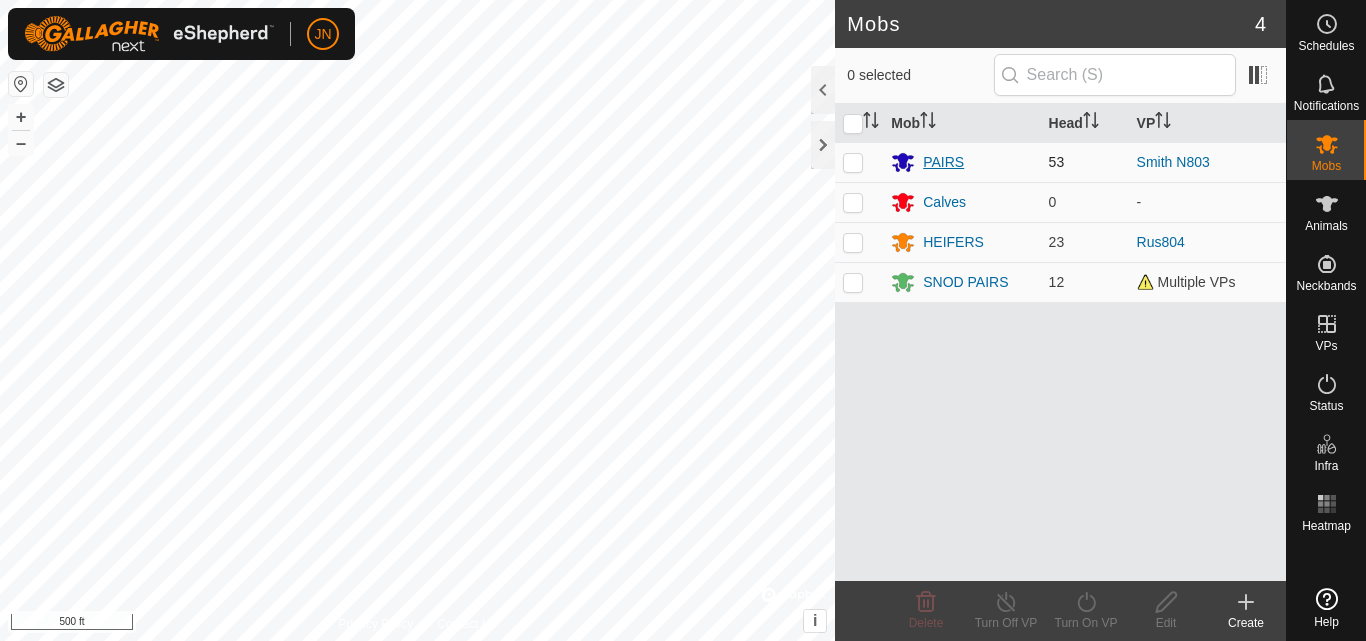 click on "PAIRS" at bounding box center [943, 162] 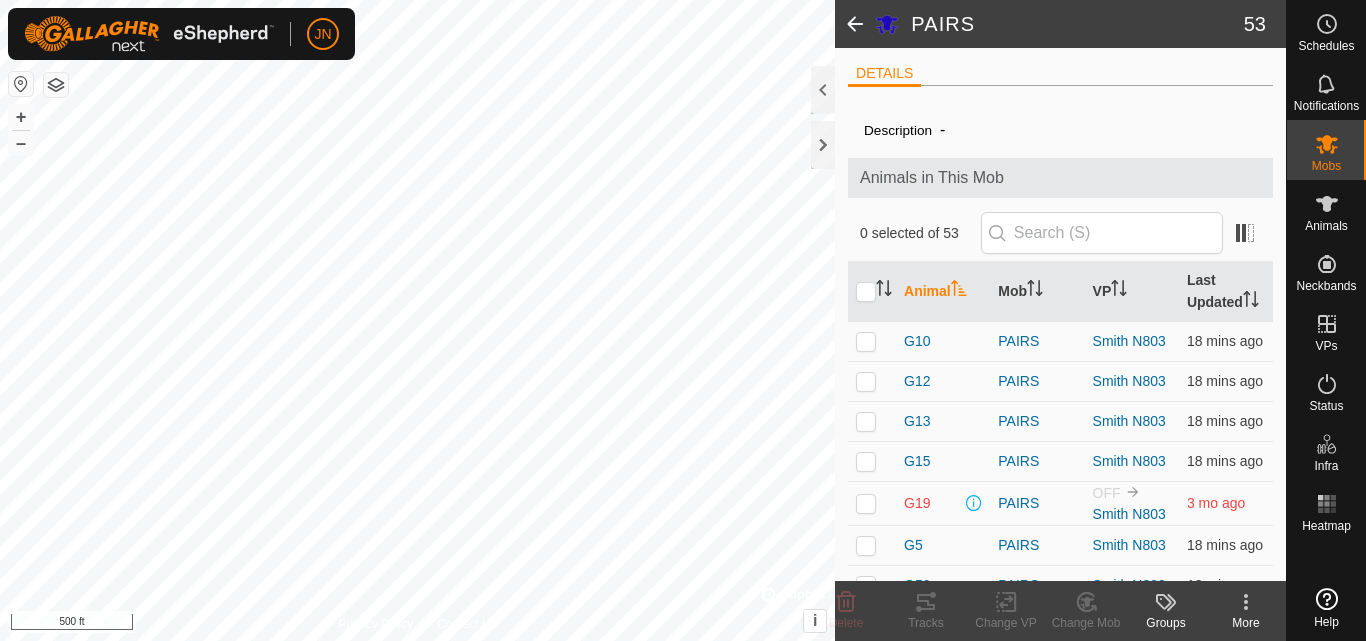 click 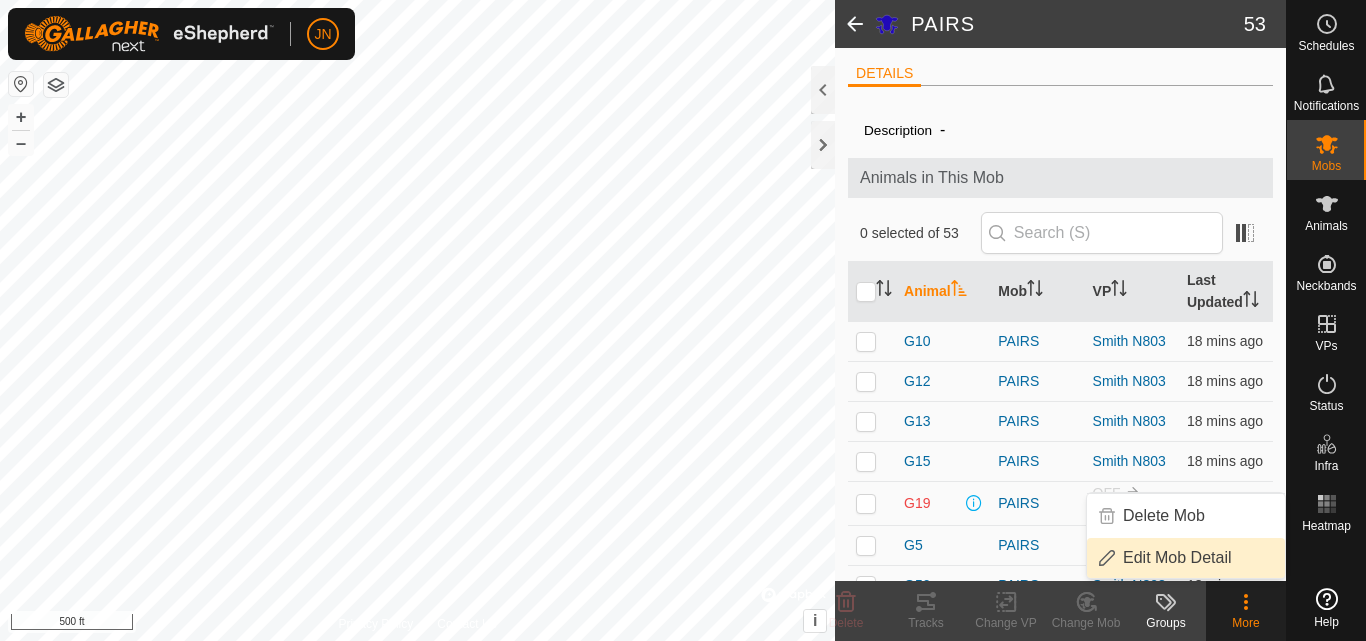 click on "Edit Mob Detail" at bounding box center (1186, 558) 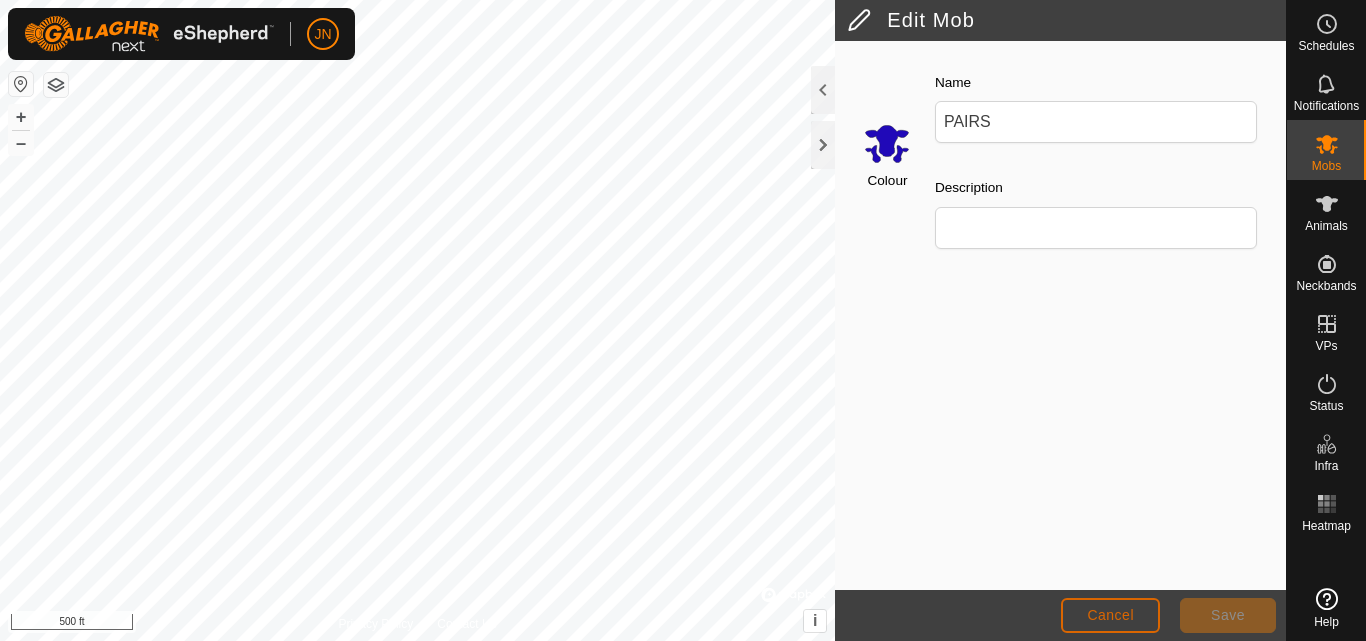 click on "Cancel" 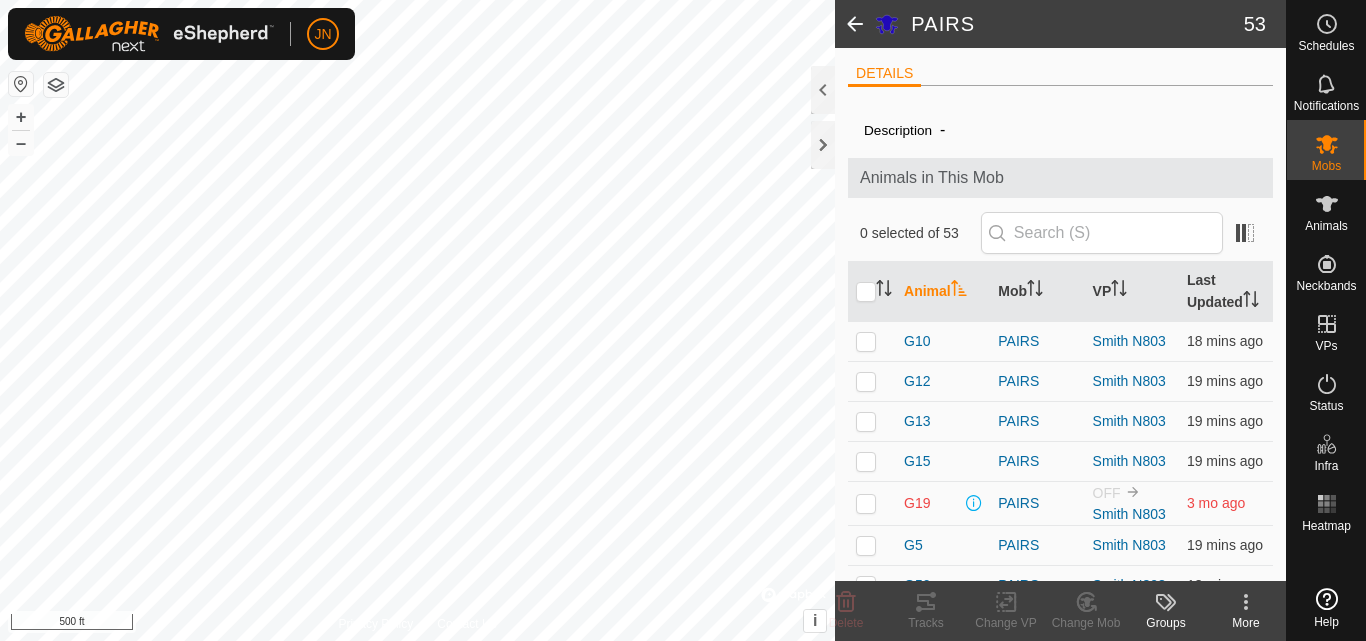 click 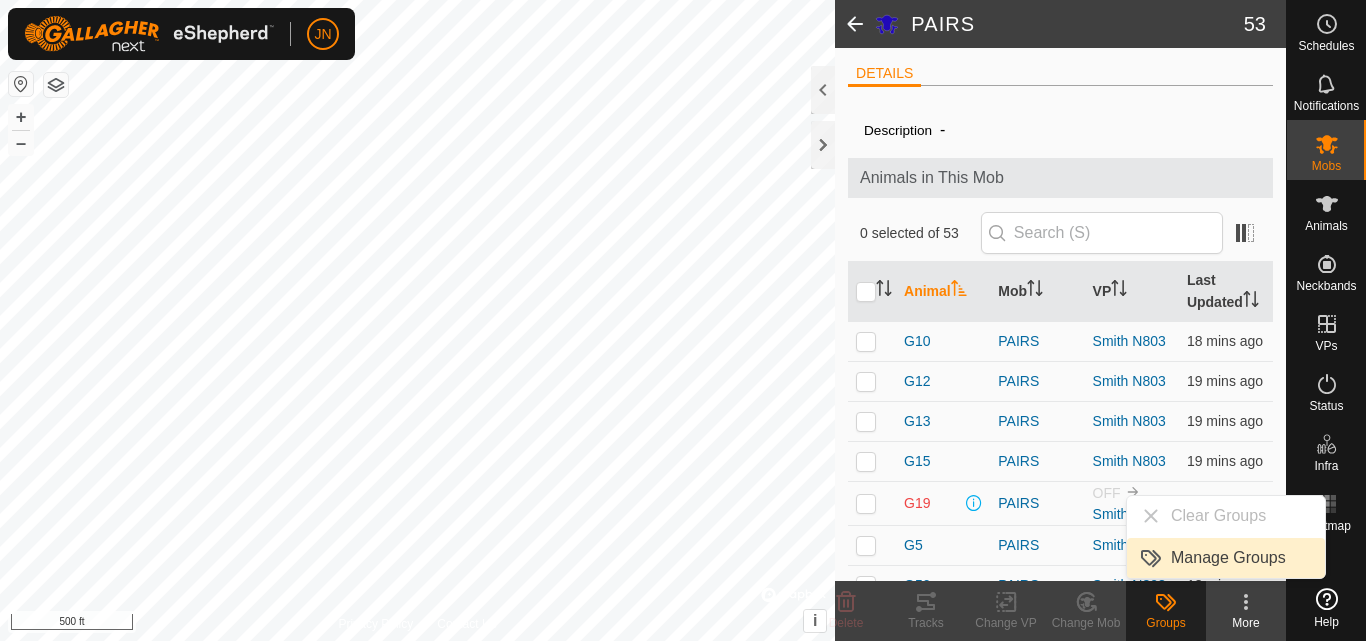 click on "Manage Groups" at bounding box center [1226, 558] 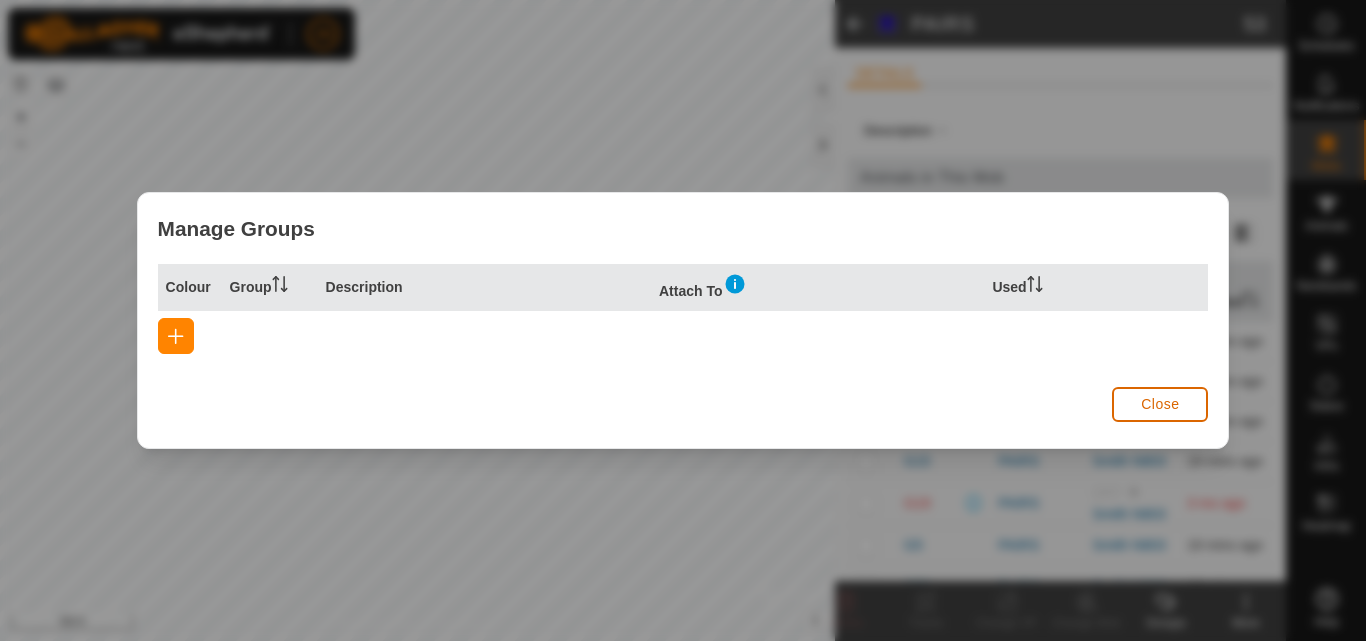 click on "Close" 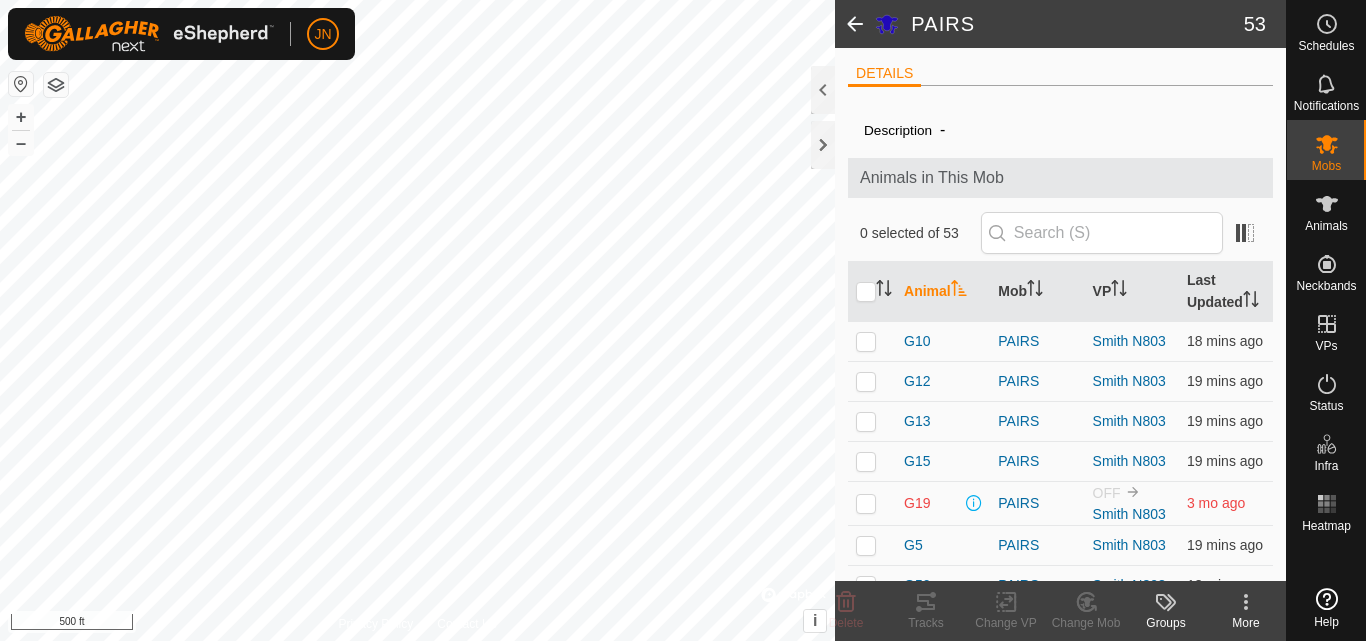 click 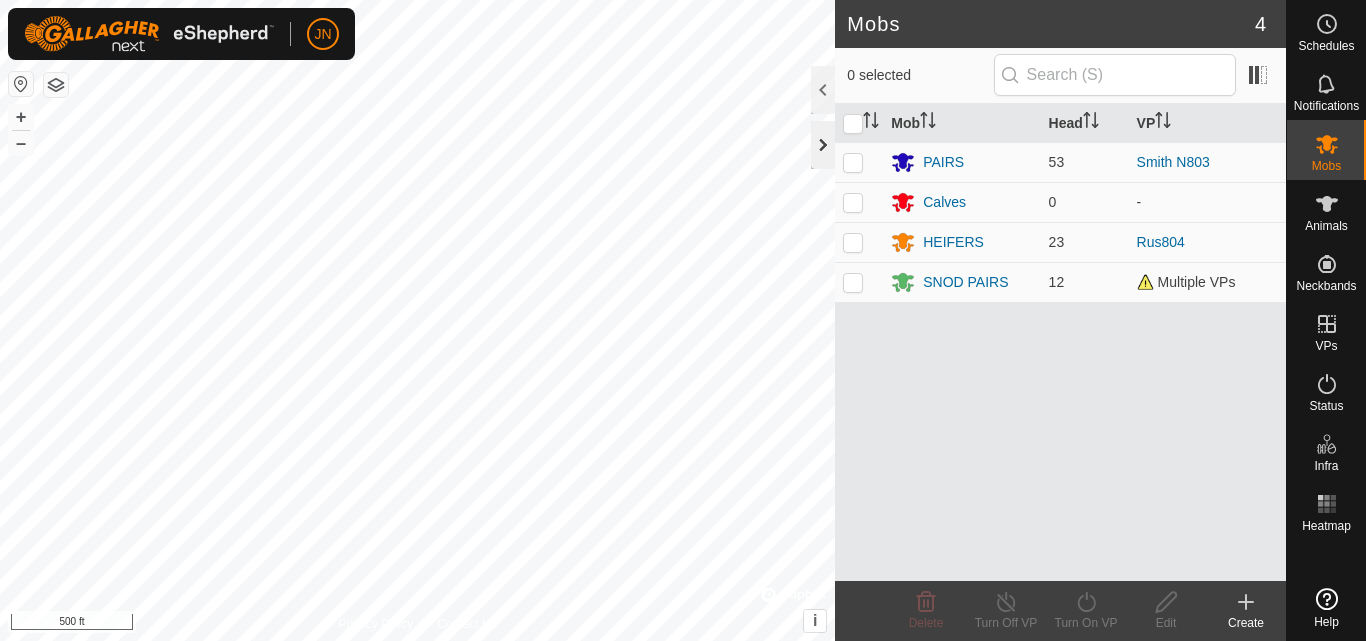 click 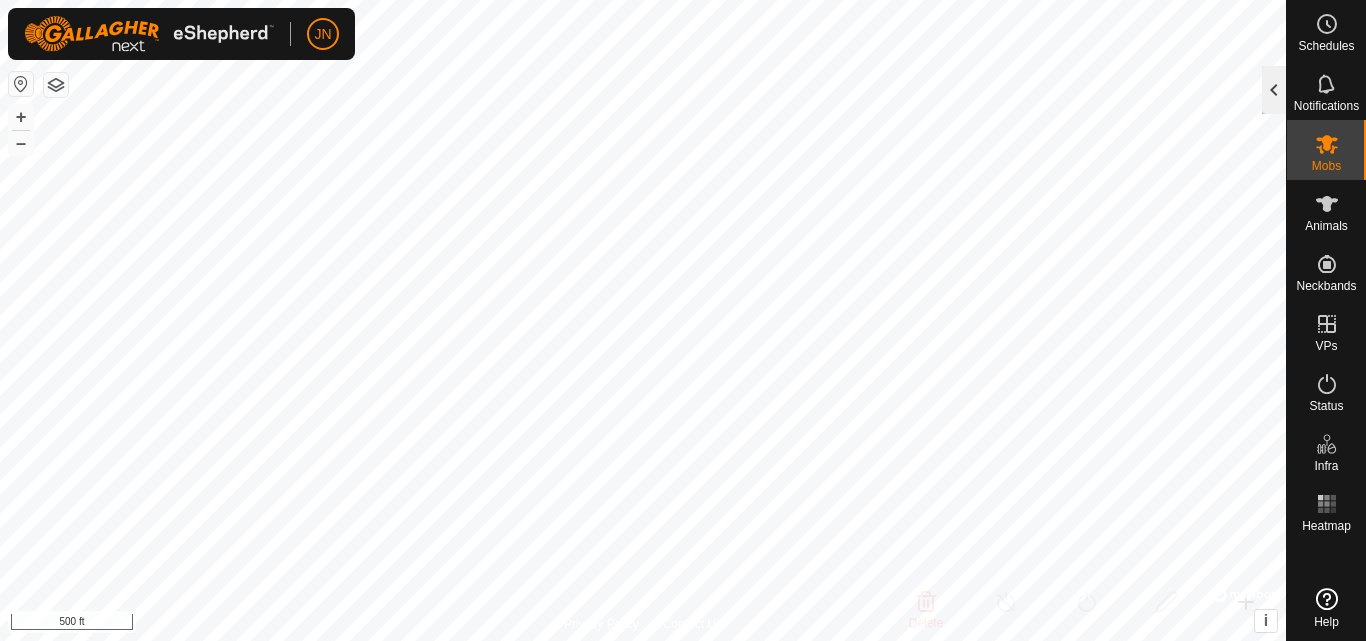 click 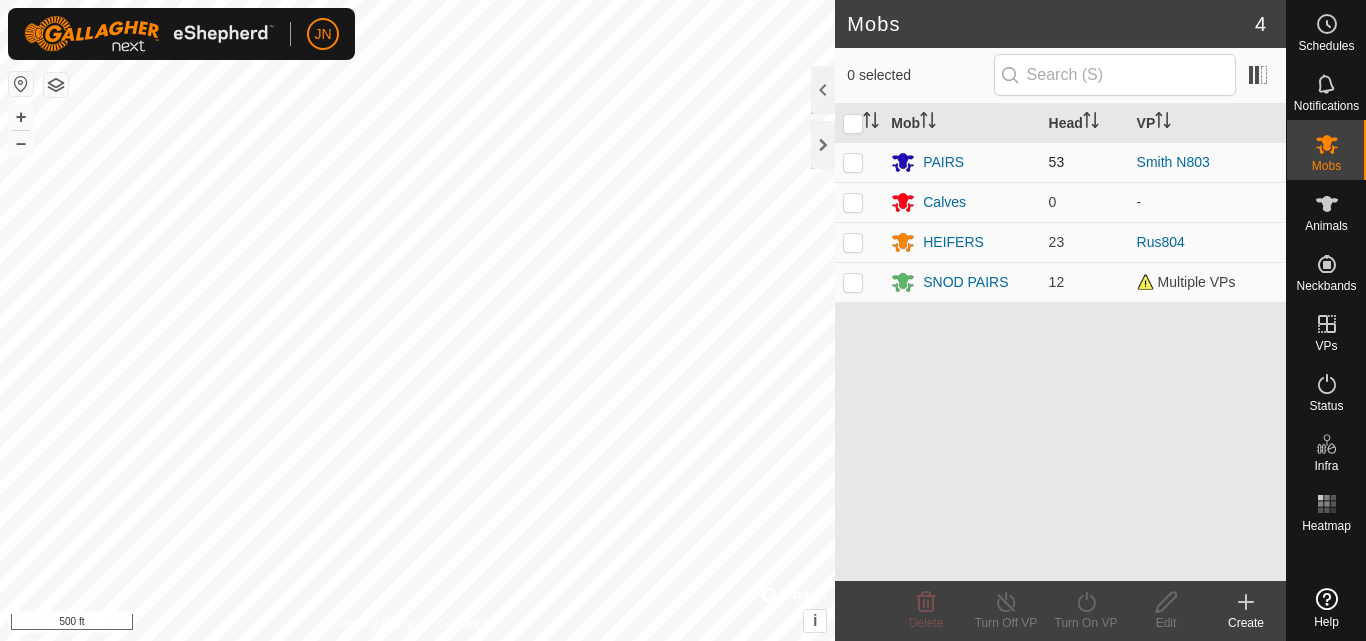 click at bounding box center (853, 162) 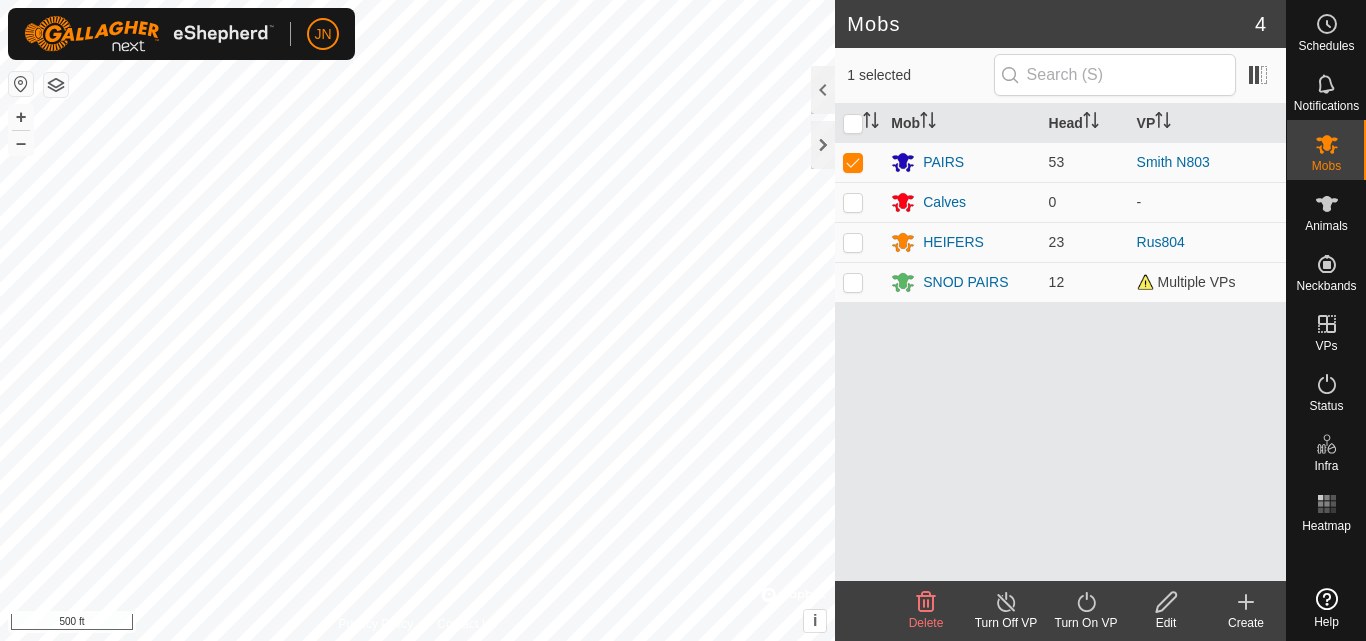 click 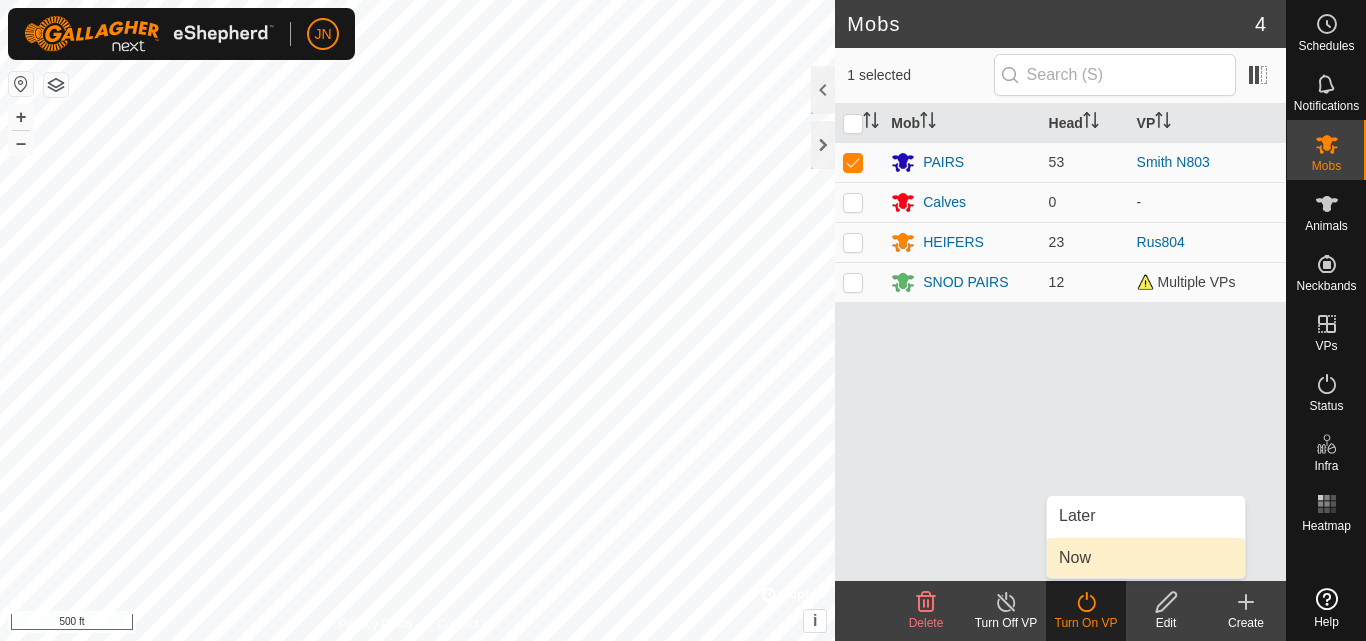 click on "Now" at bounding box center [1146, 558] 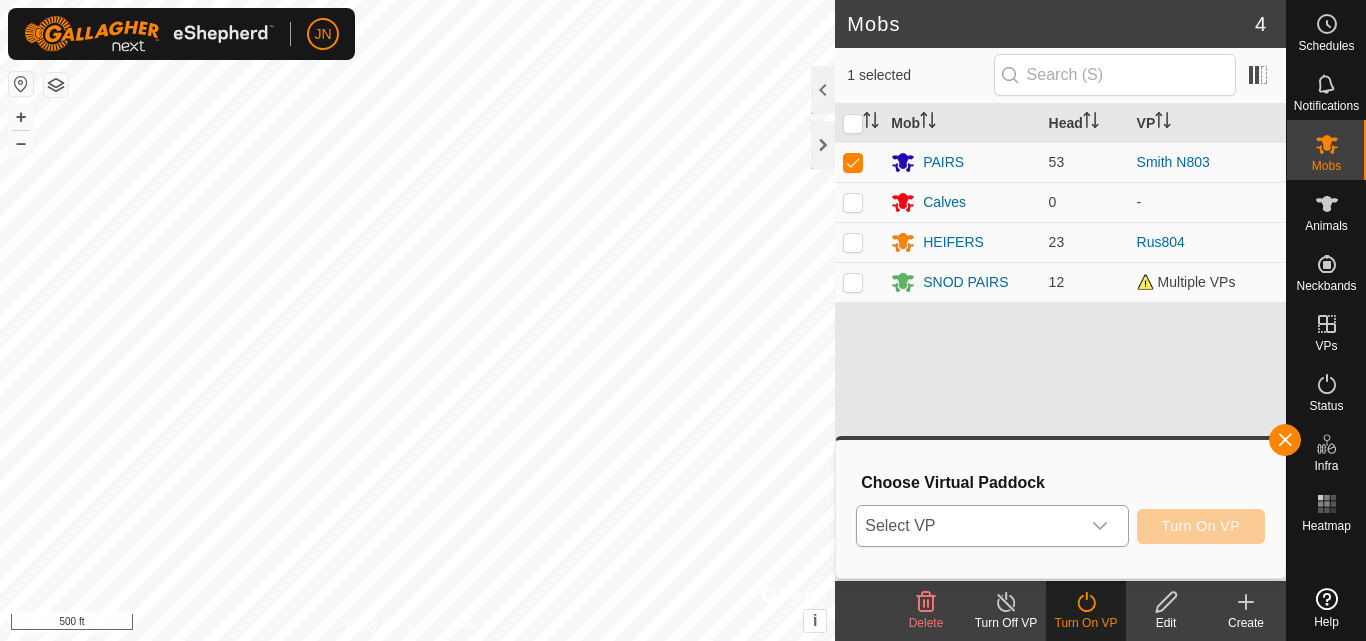 click on "Select VP" at bounding box center (968, 526) 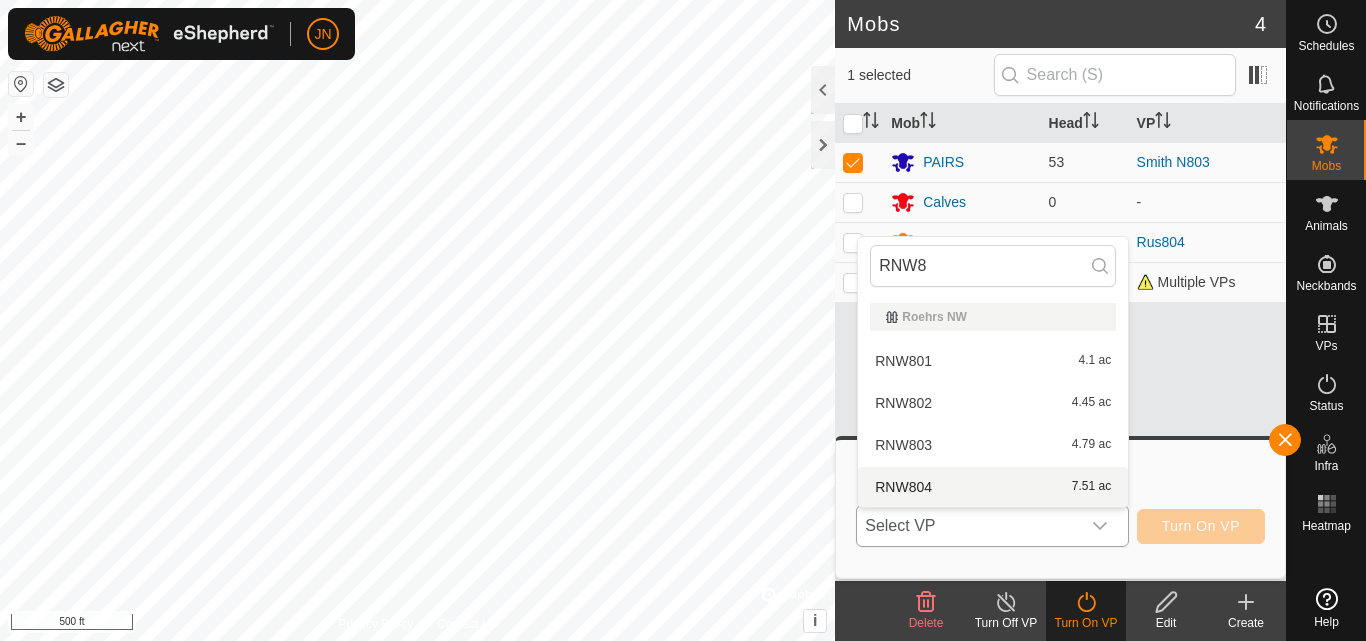 type on "RNW8" 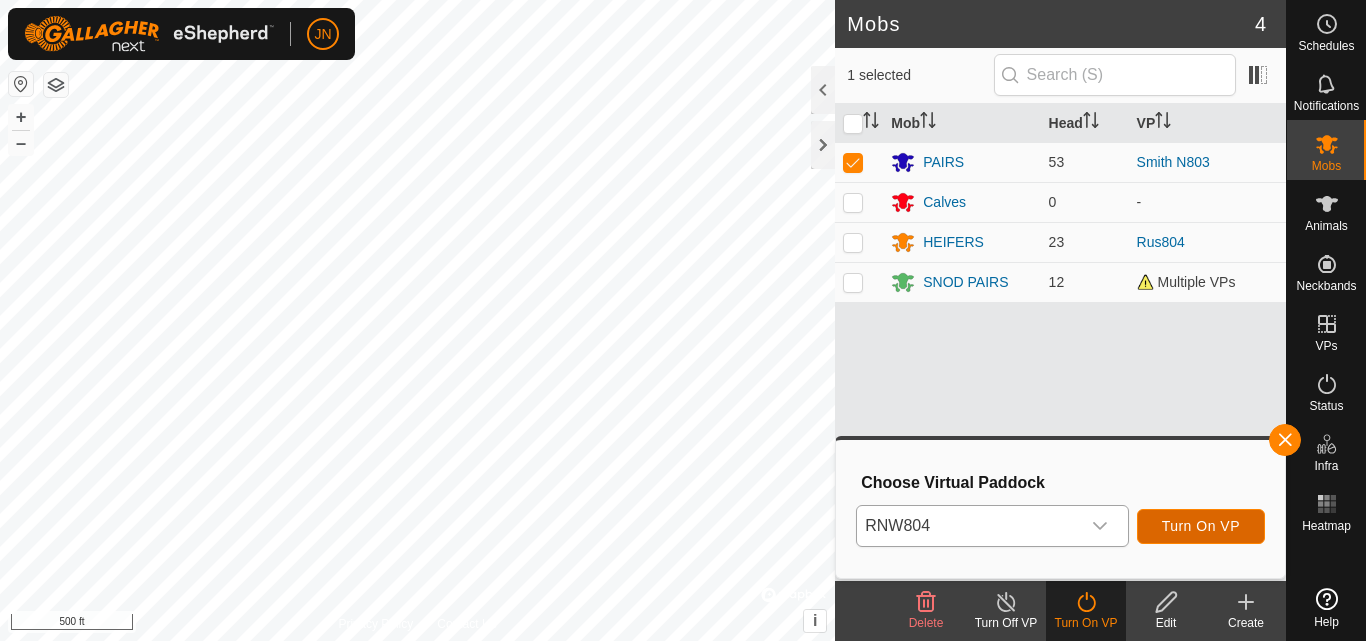 click on "Turn On VP" at bounding box center [1201, 526] 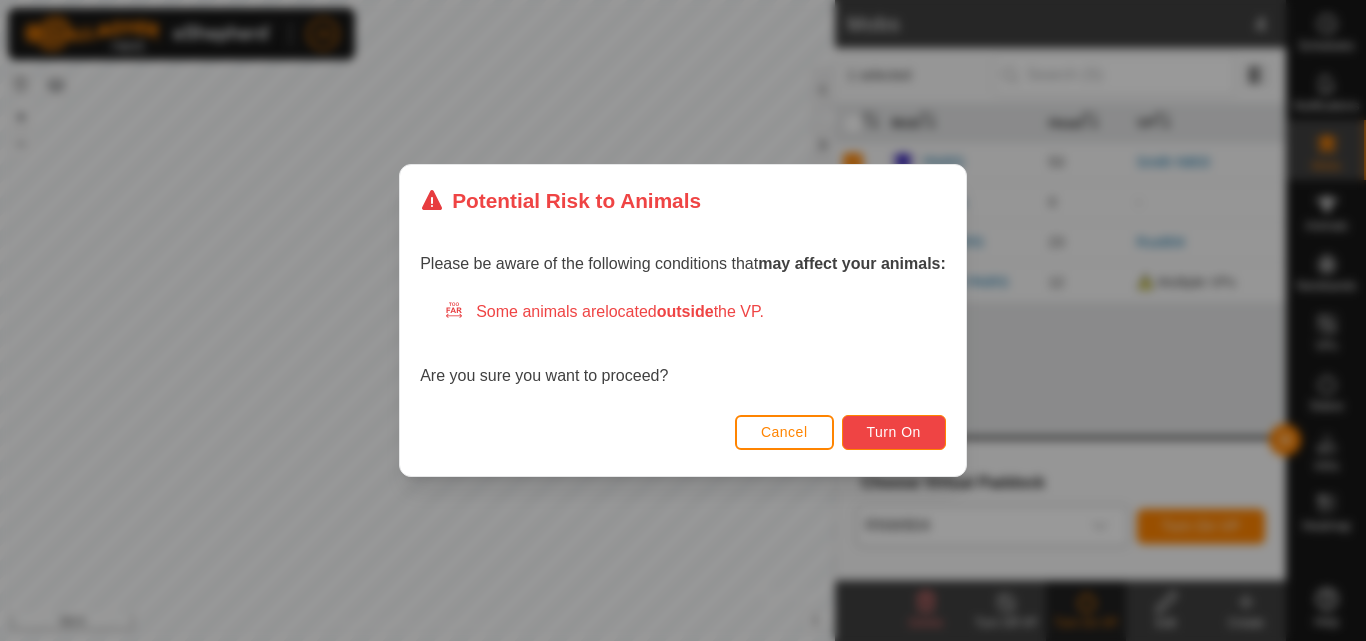 click on "Turn On" at bounding box center (894, 432) 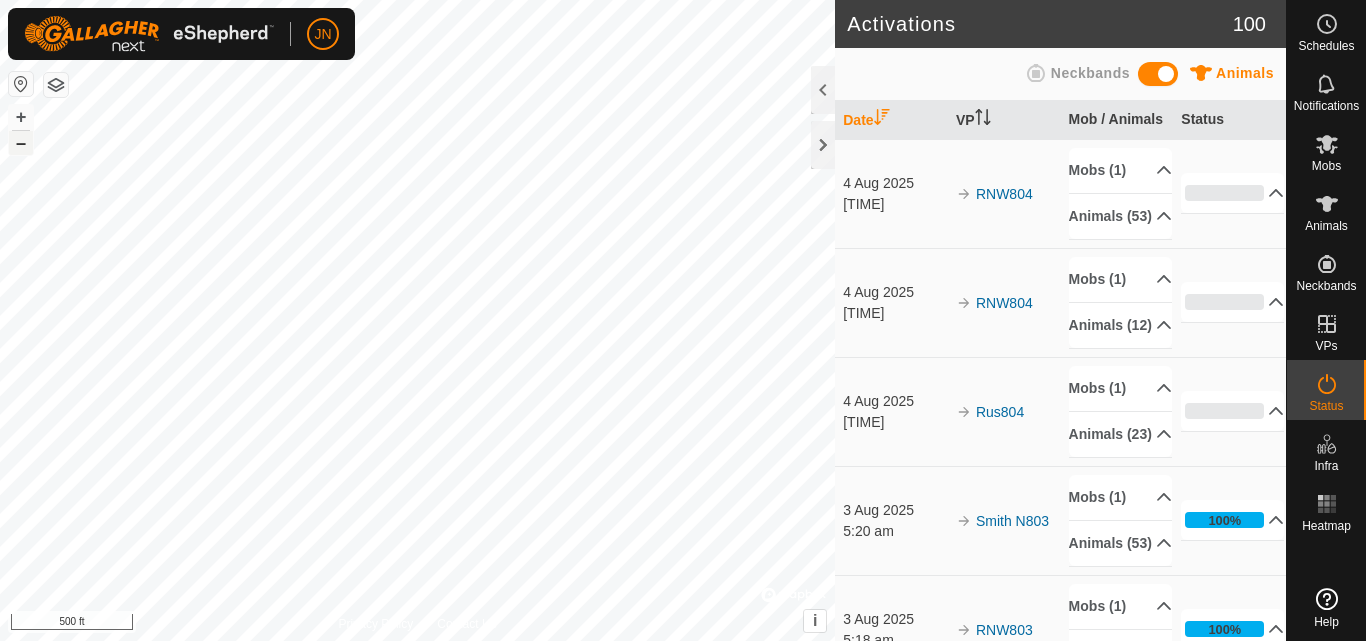 click on "–" at bounding box center [21, 143] 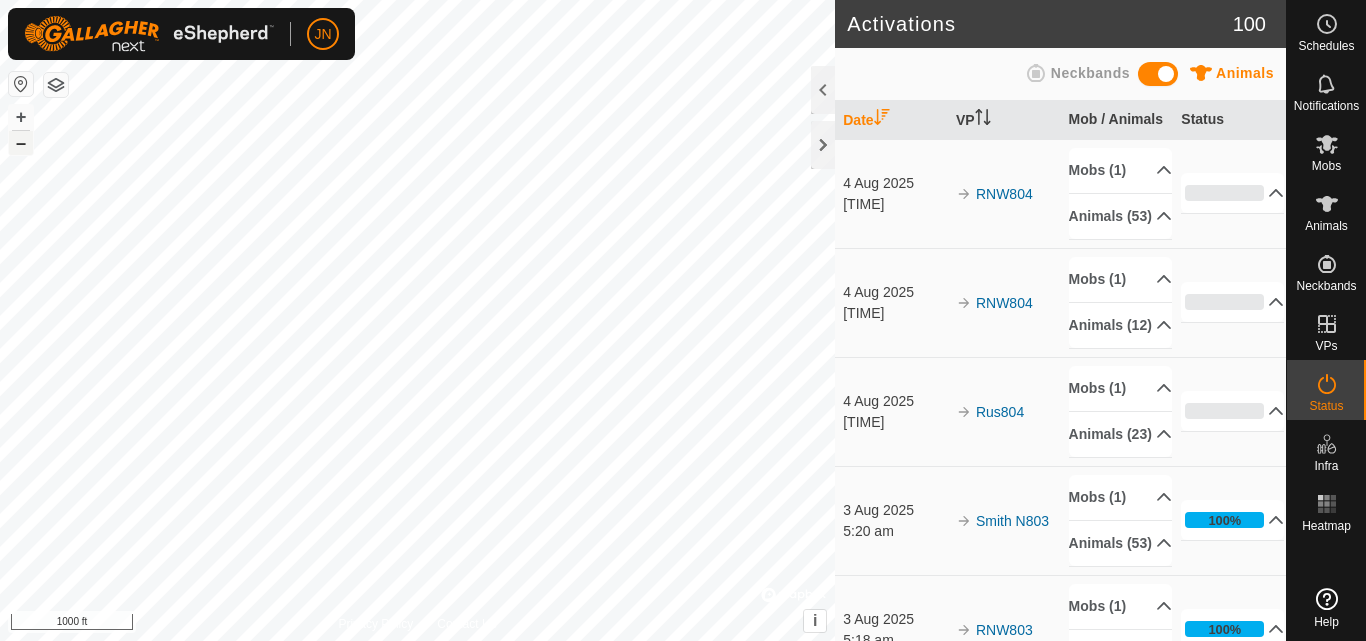 click on "–" at bounding box center [21, 143] 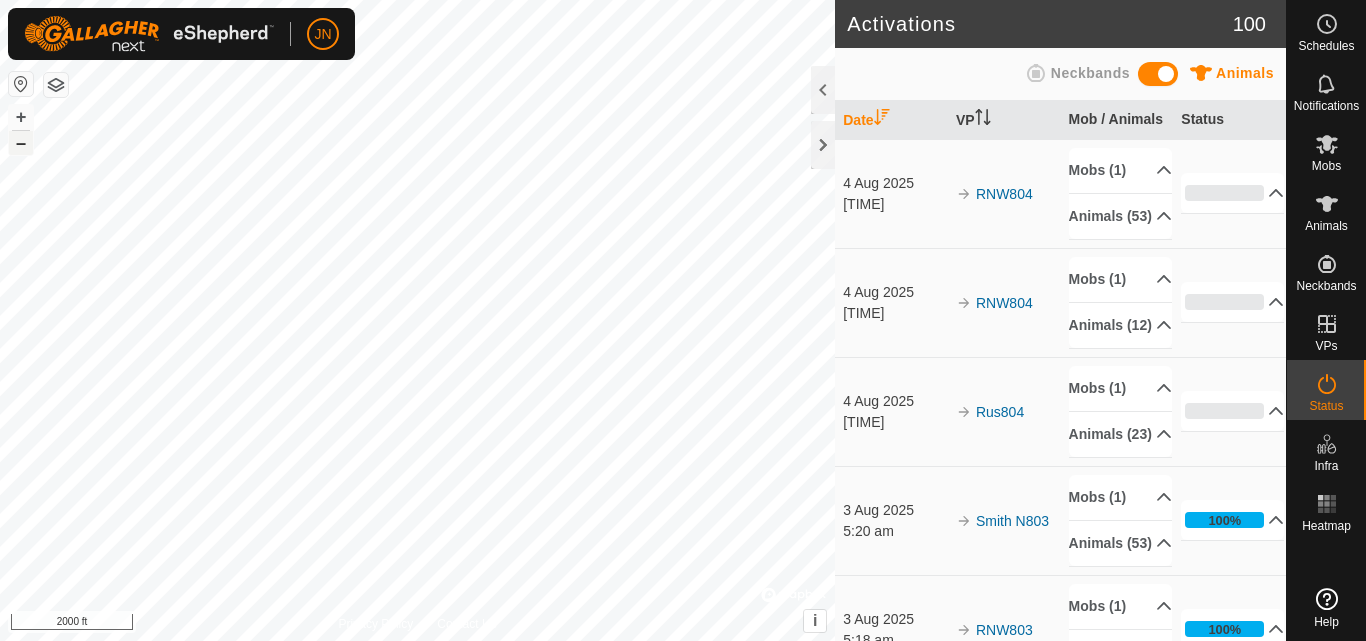 click on "–" at bounding box center [21, 143] 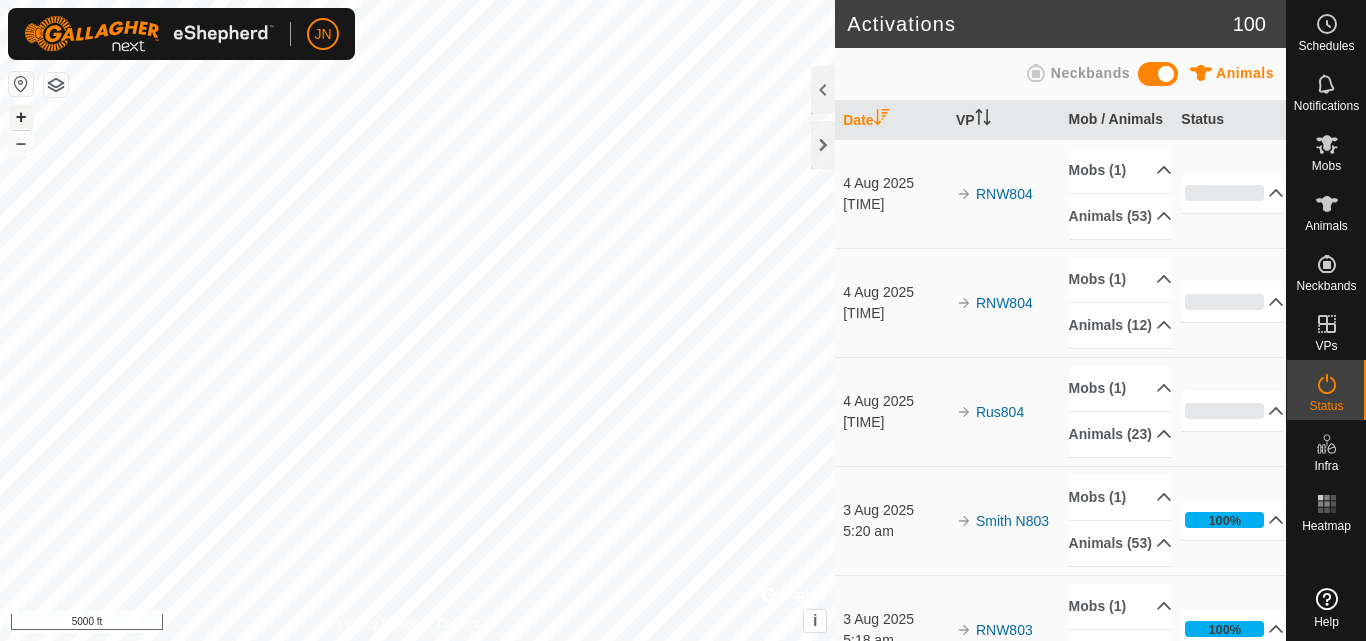 click on "+" at bounding box center [21, 117] 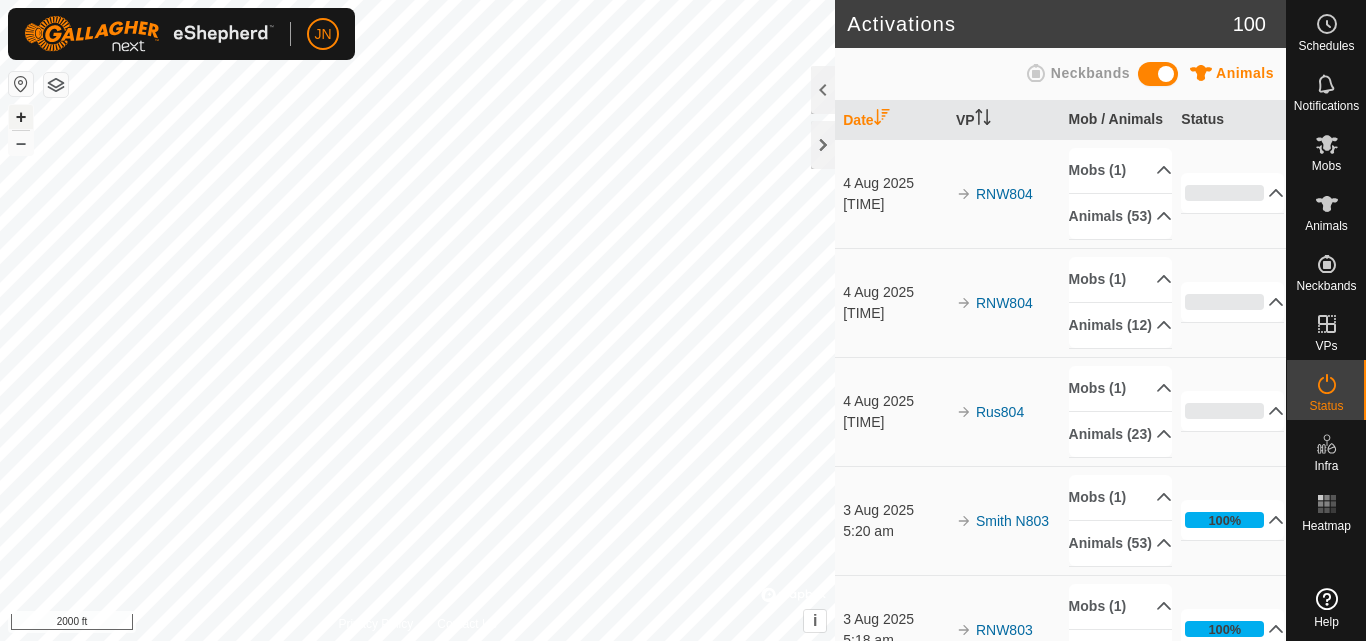 click on "+" at bounding box center (21, 117) 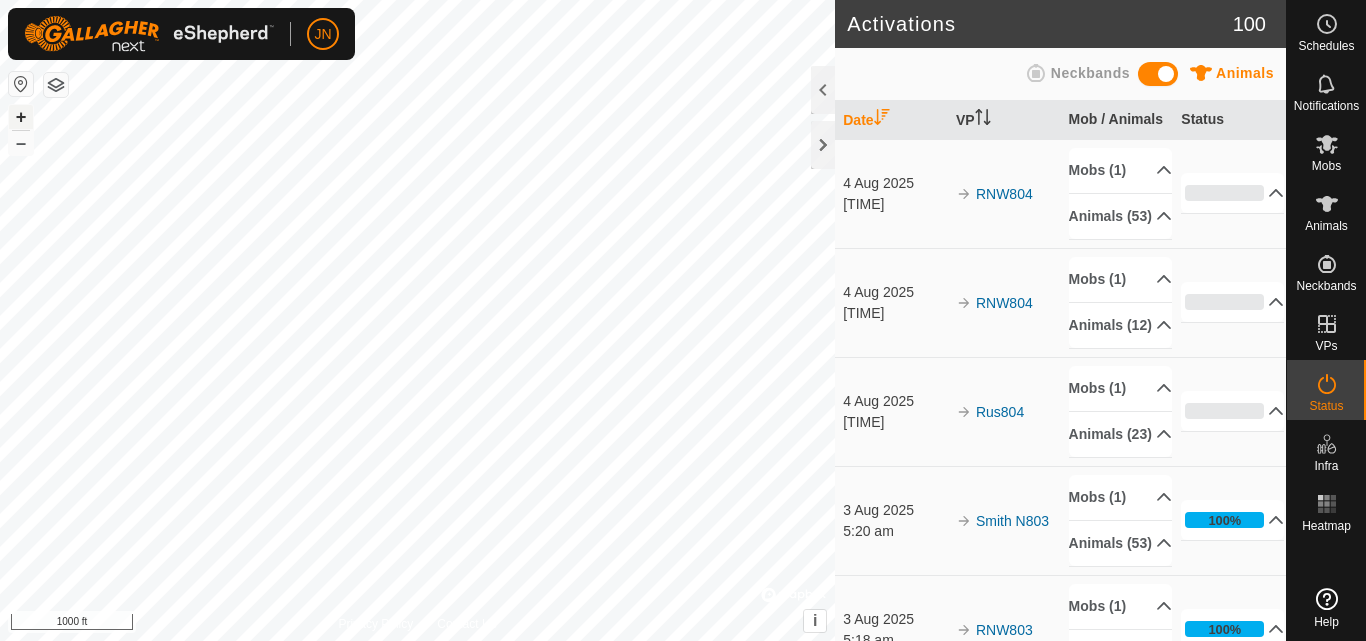 click on "+" at bounding box center [21, 117] 